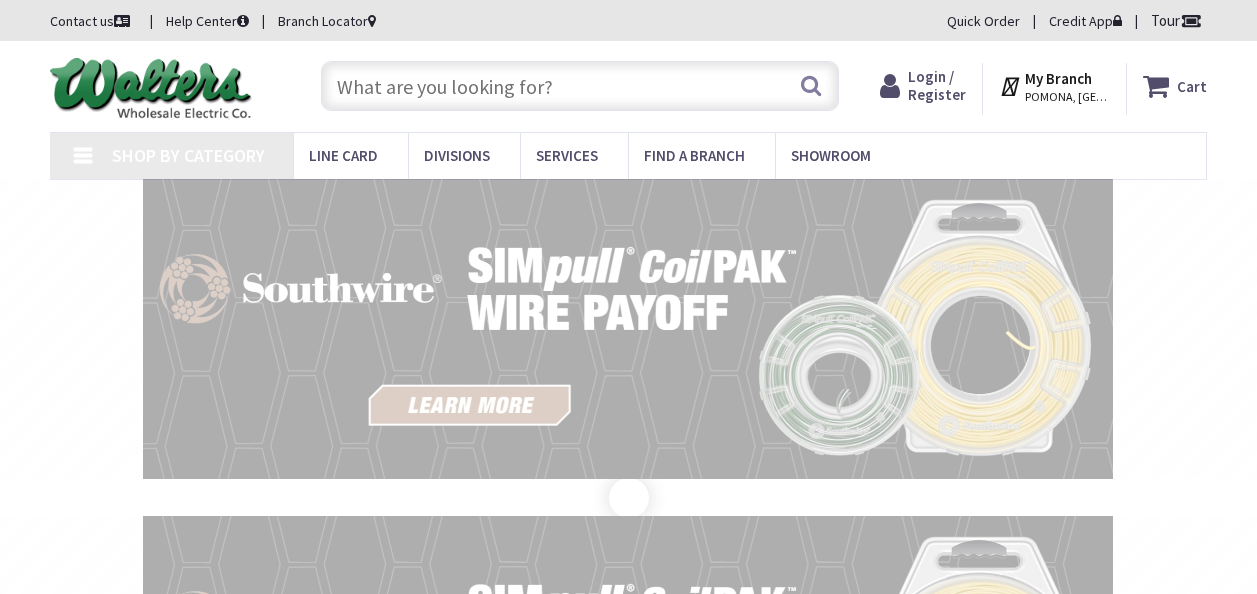 scroll, scrollTop: 0, scrollLeft: 0, axis: both 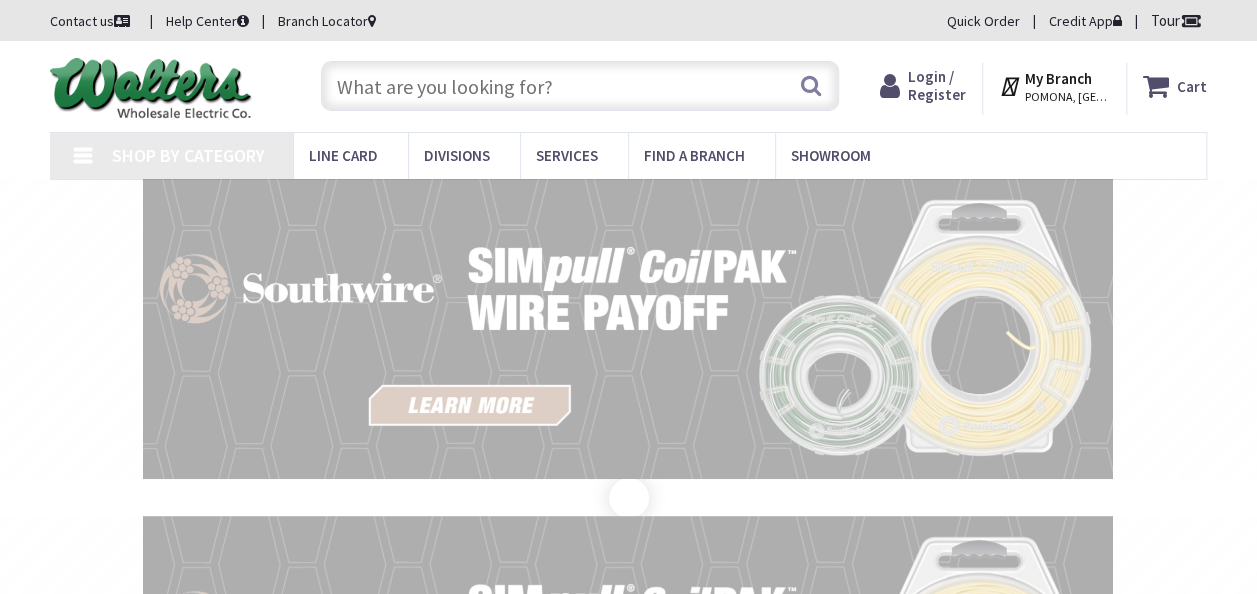 type on "[STREET_ADDRESS][PERSON_NAME]" 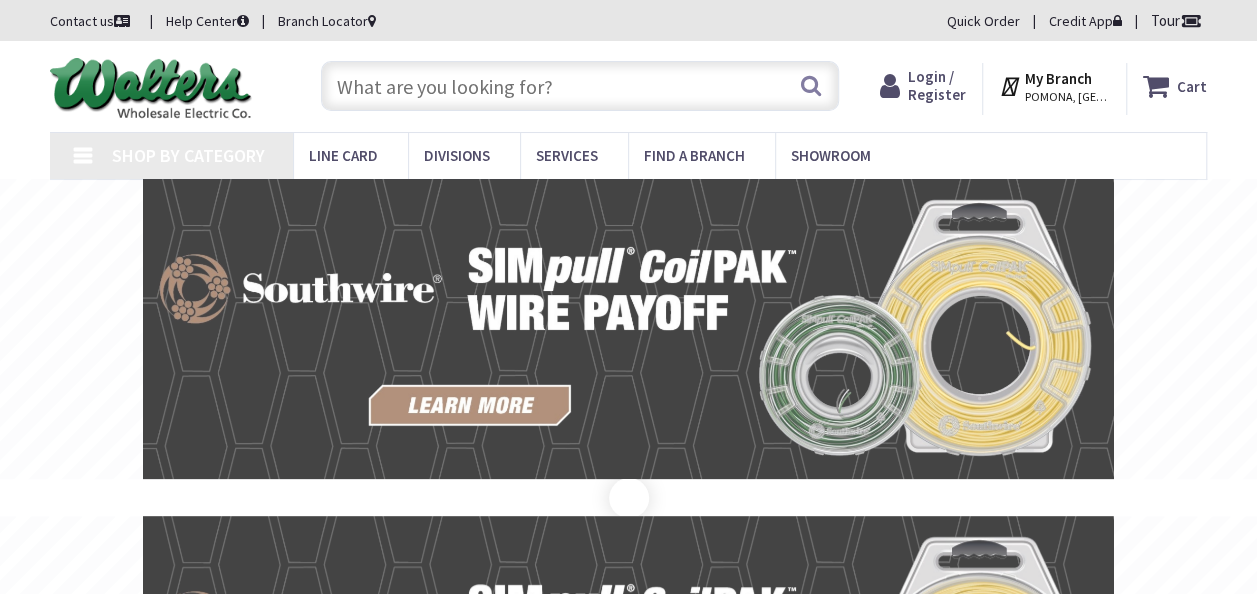 scroll, scrollTop: 0, scrollLeft: 0, axis: both 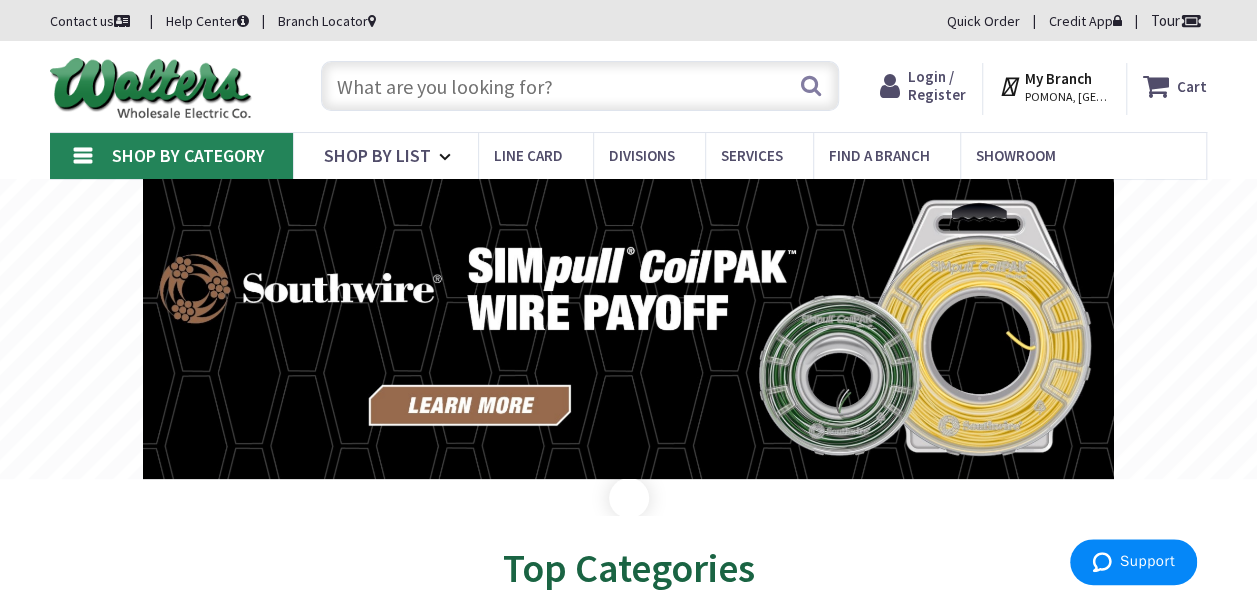click at bounding box center [580, 86] 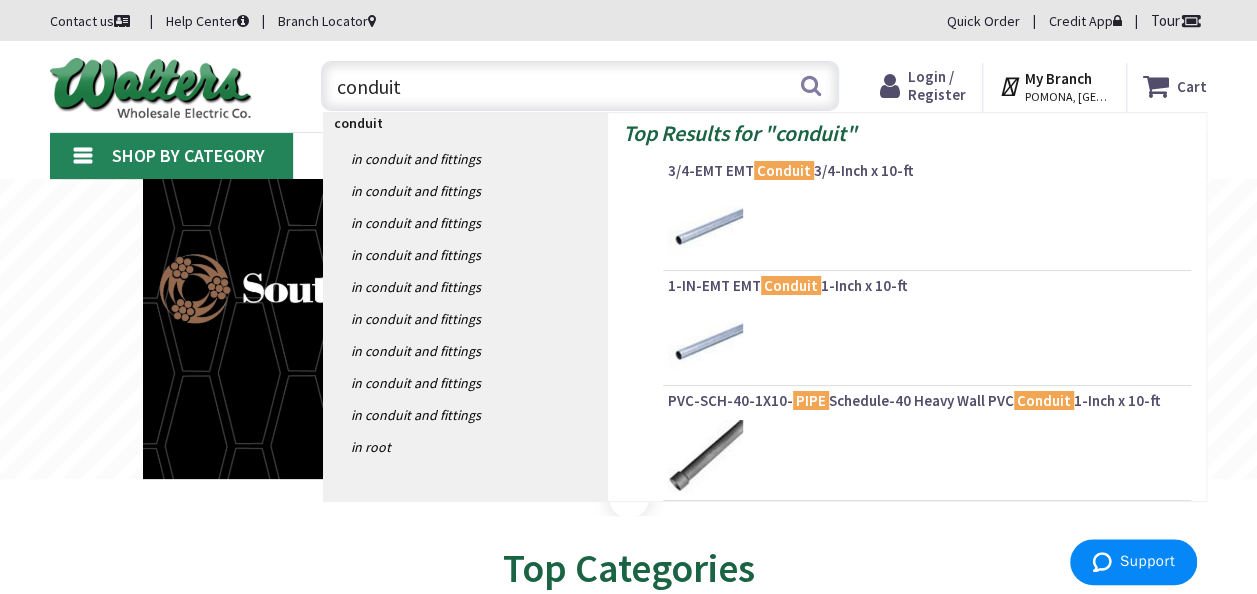 click on "conduit" at bounding box center [580, 86] 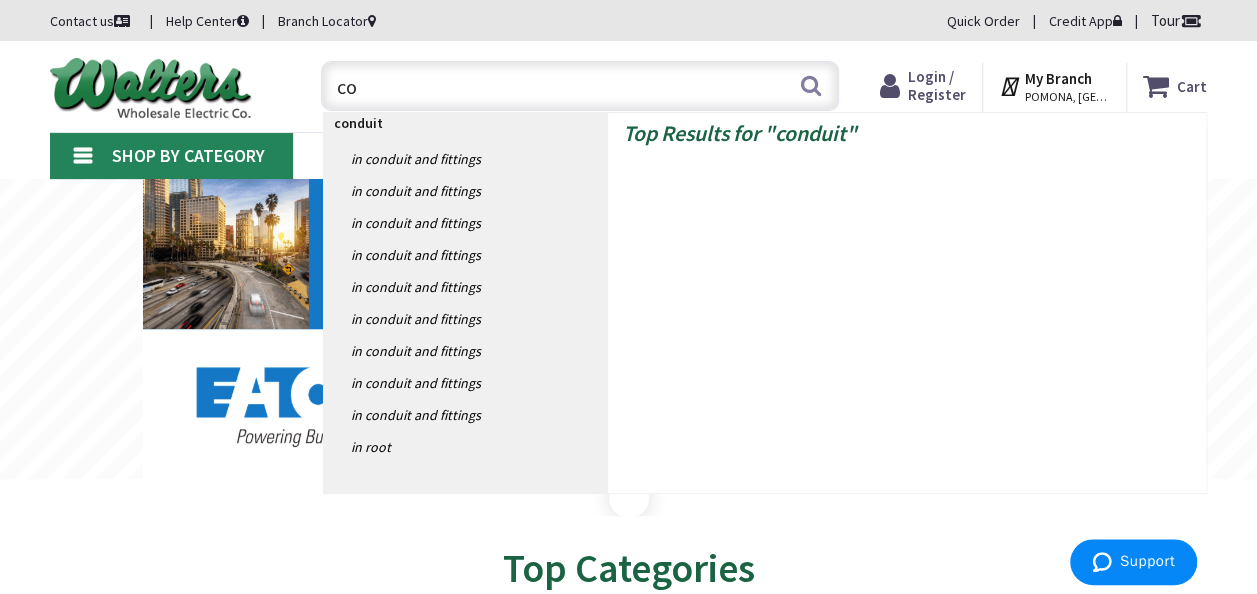 type on "c" 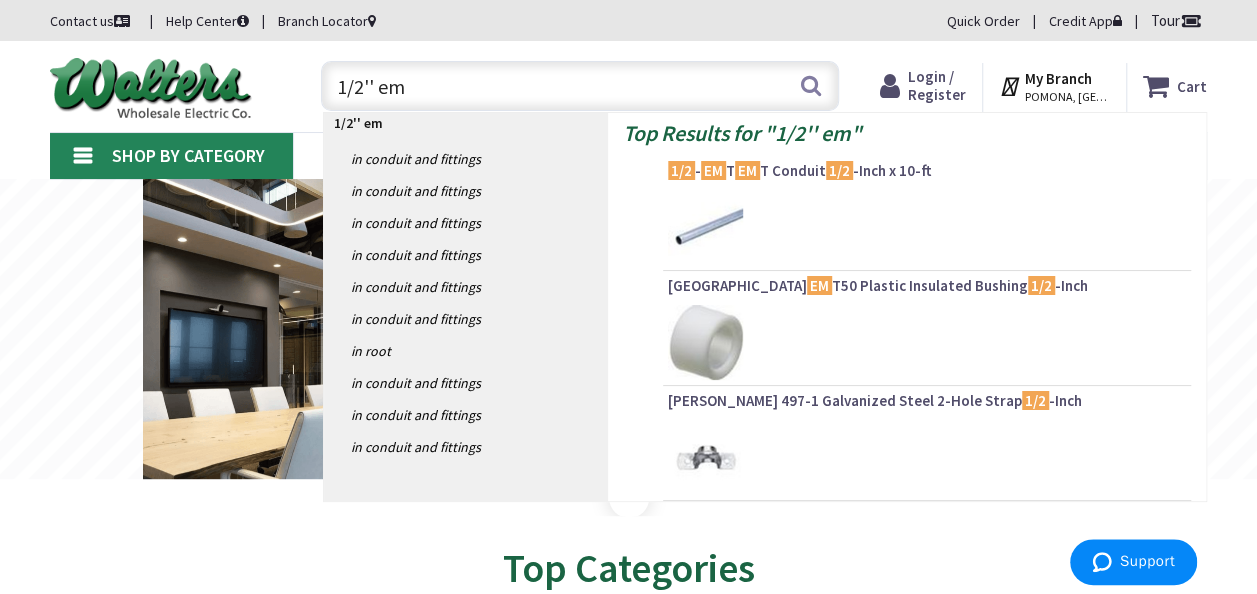 type on "1/2'' em" 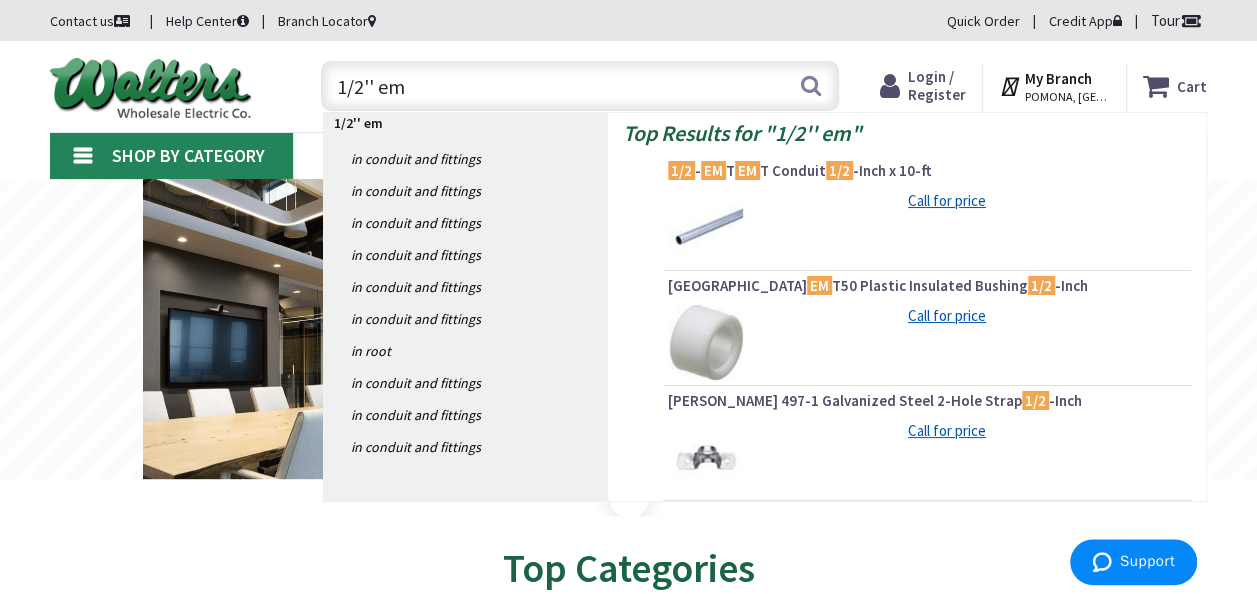 click on "Call for price" at bounding box center [947, 200] 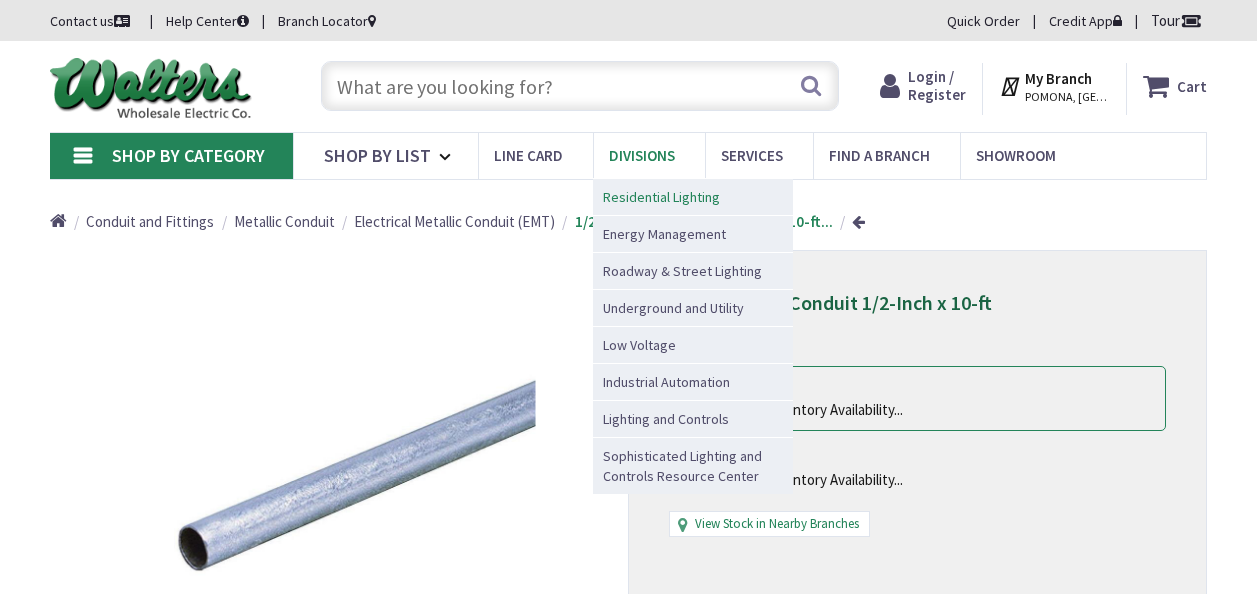 scroll, scrollTop: 0, scrollLeft: 0, axis: both 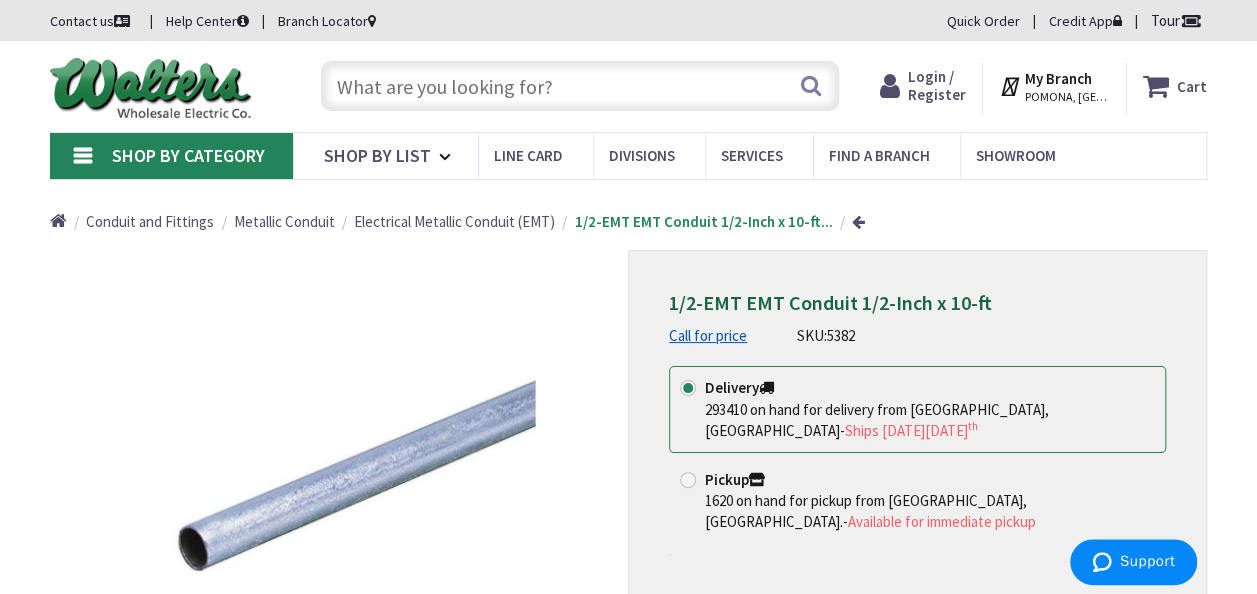 click at bounding box center (580, 86) 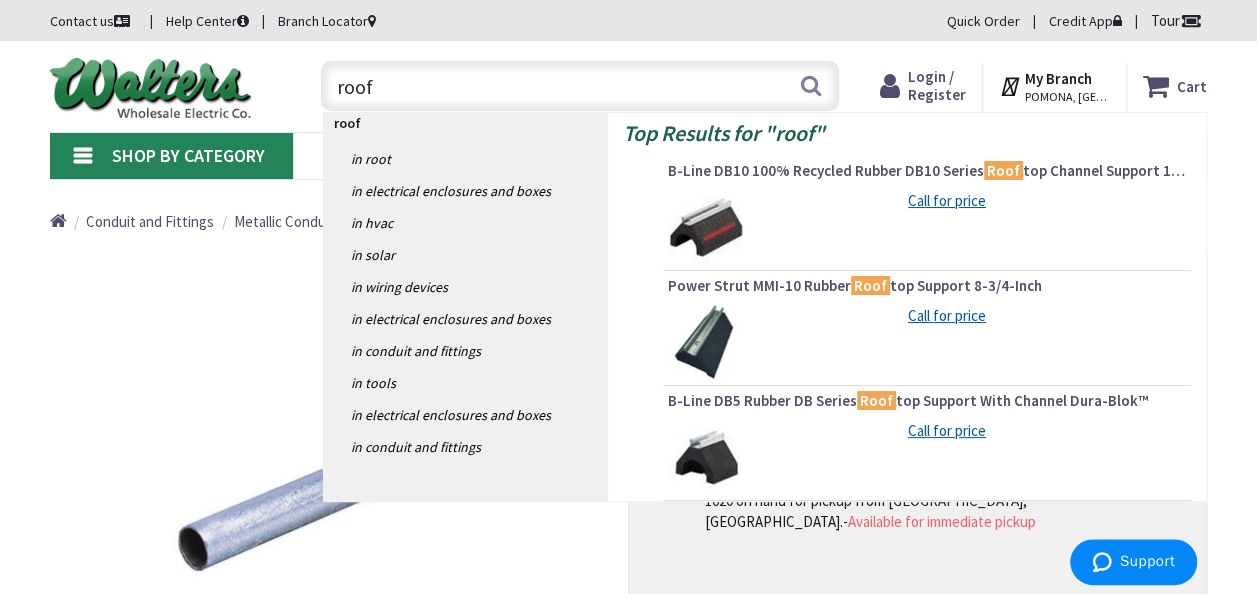 type on "roof" 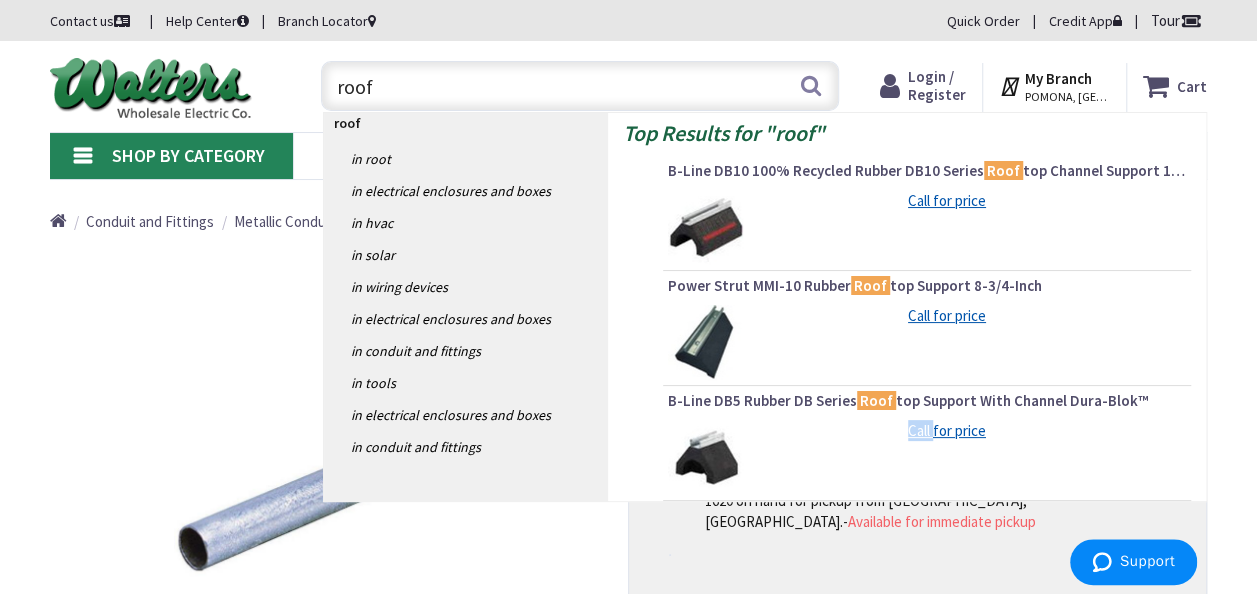 click on "Call for price" at bounding box center (952, 430) 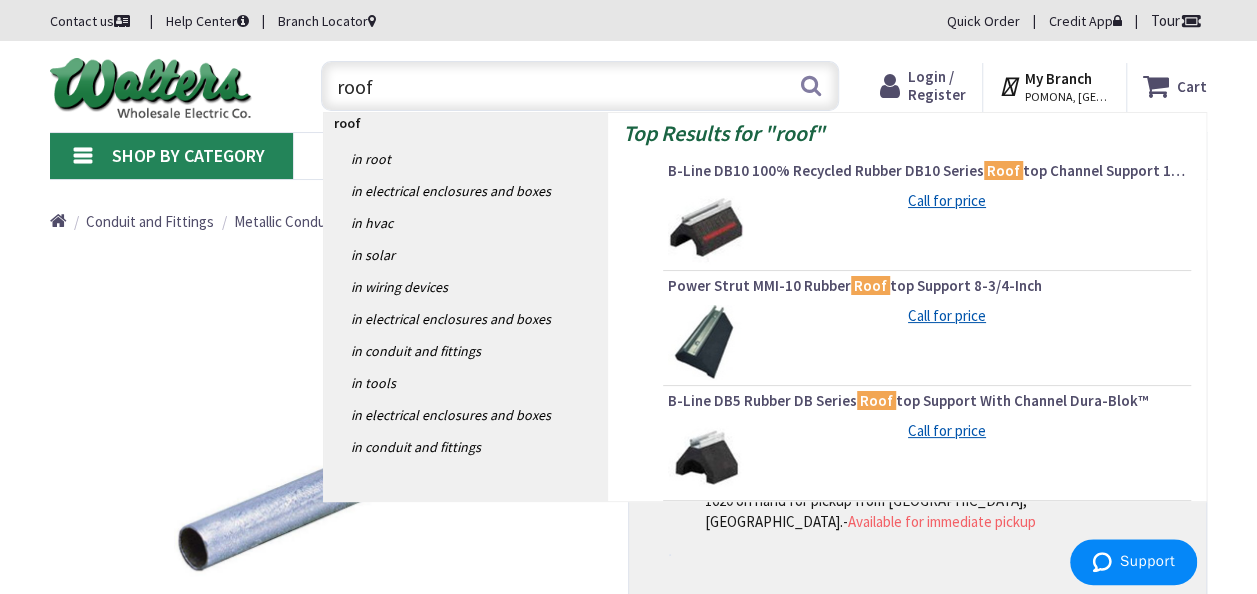 click on "Call for price" at bounding box center (952, 430) 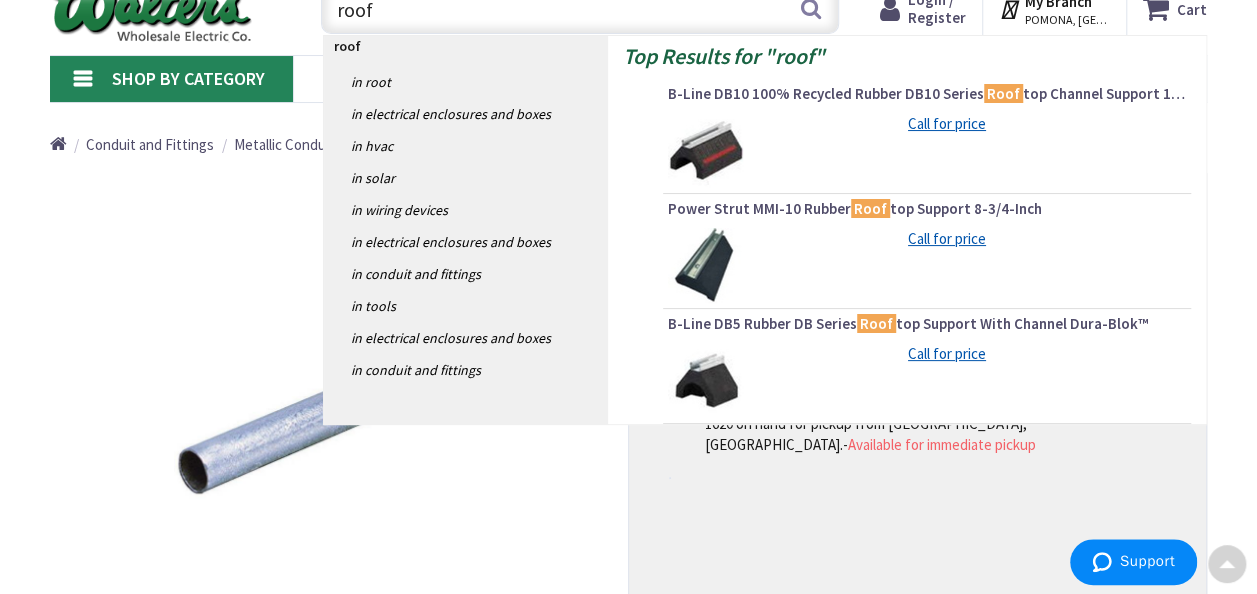 scroll, scrollTop: 58, scrollLeft: 0, axis: vertical 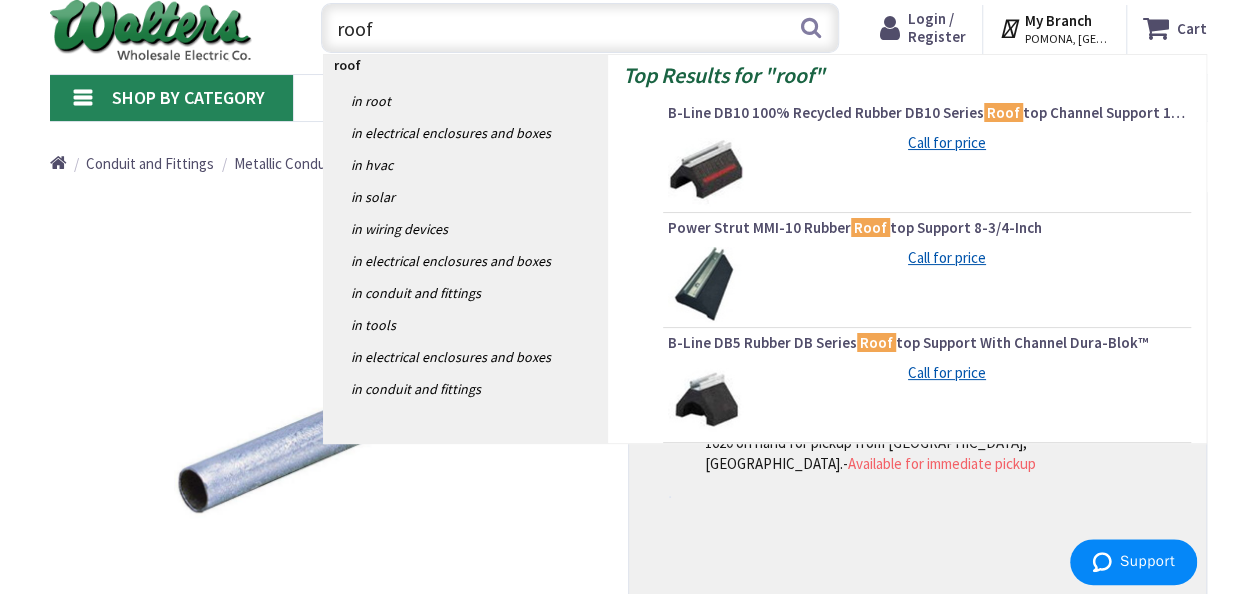 click at bounding box center (705, 169) 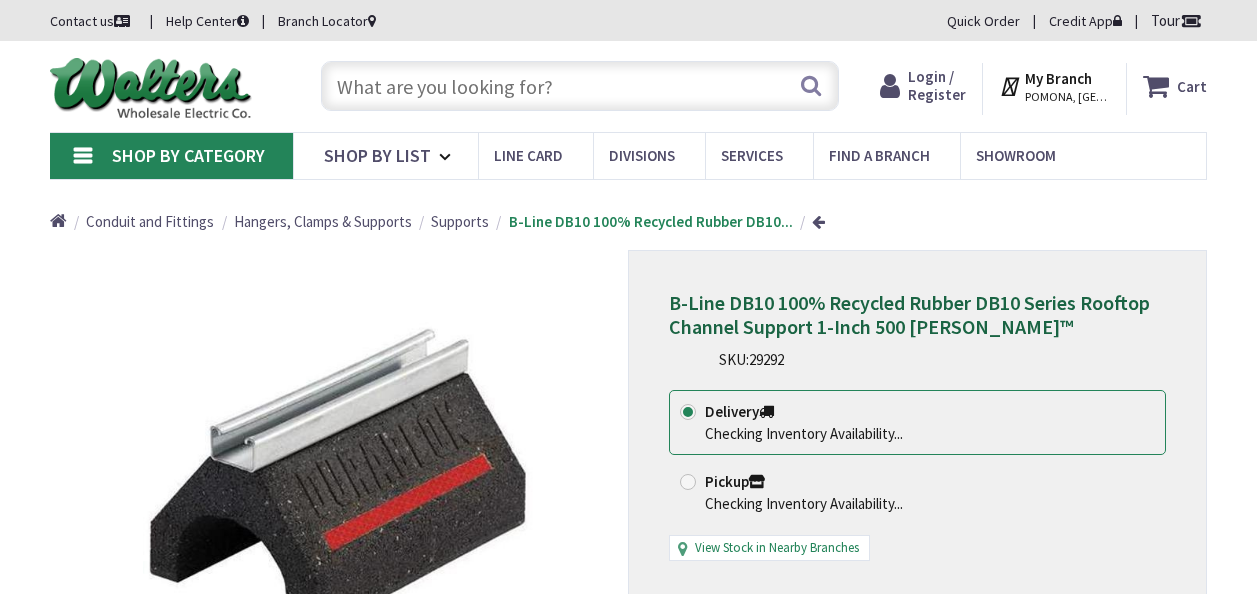scroll, scrollTop: 0, scrollLeft: 0, axis: both 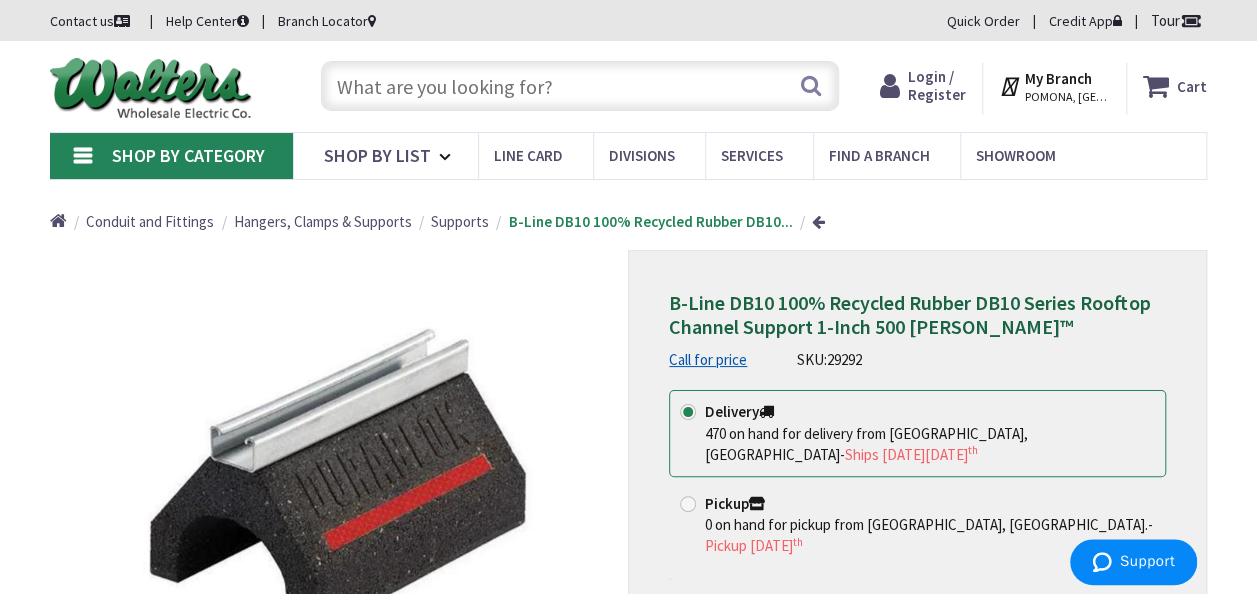 drag, startPoint x: 871, startPoint y: 358, endPoint x: 792, endPoint y: 363, distance: 79.15807 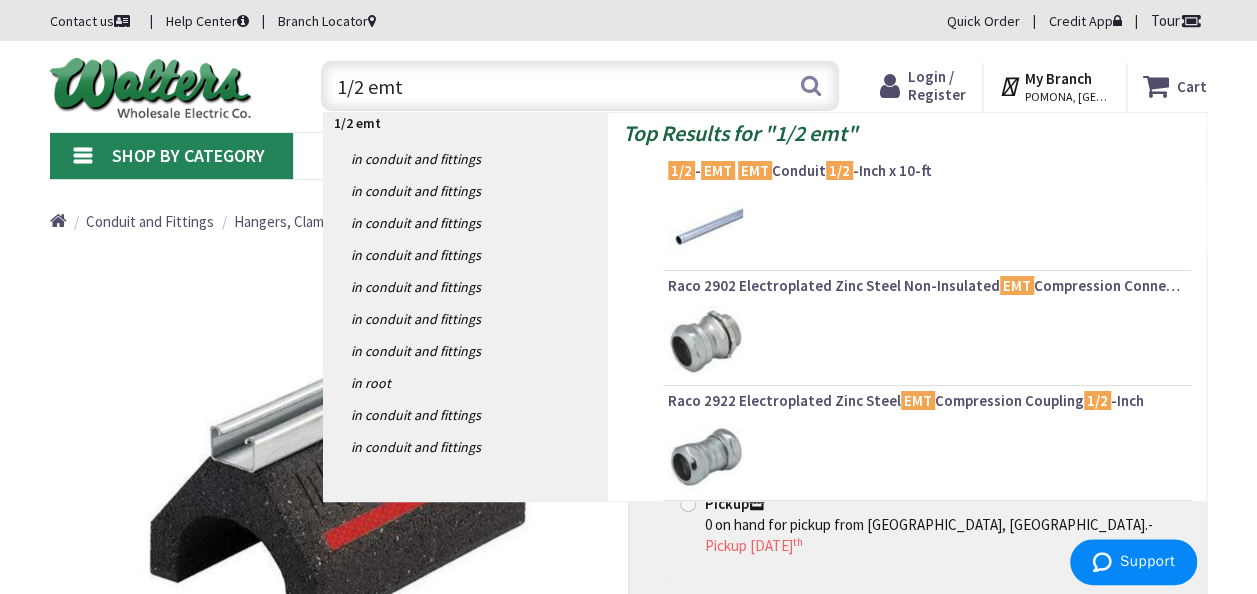 type on "1/2 emt" 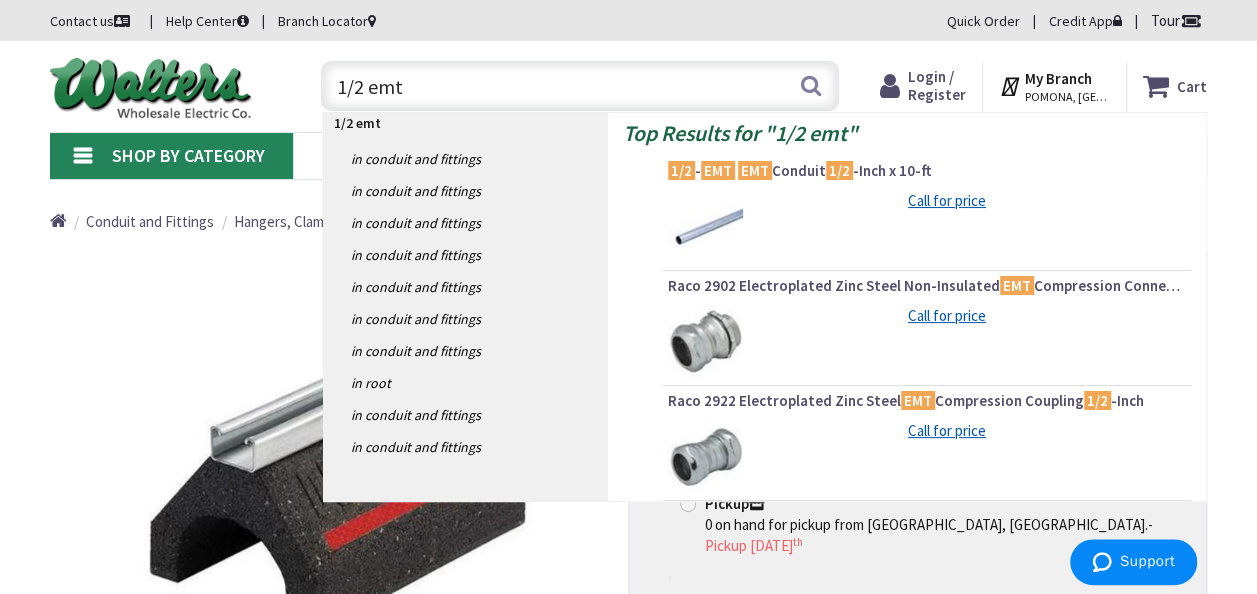 click at bounding box center [705, 227] 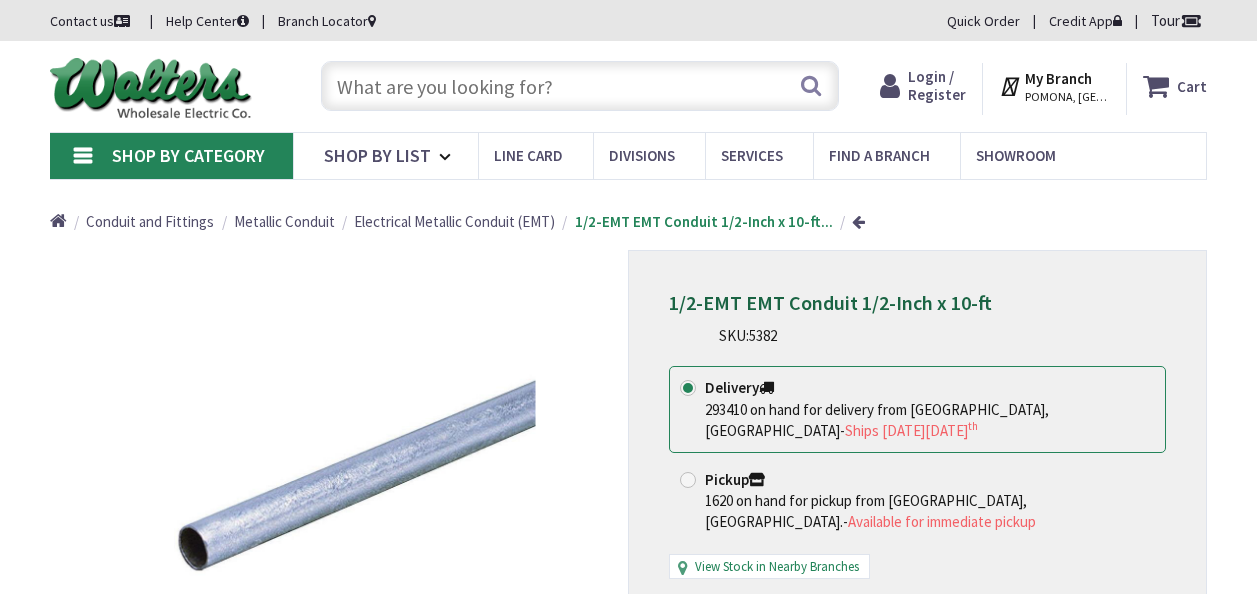scroll, scrollTop: 0, scrollLeft: 0, axis: both 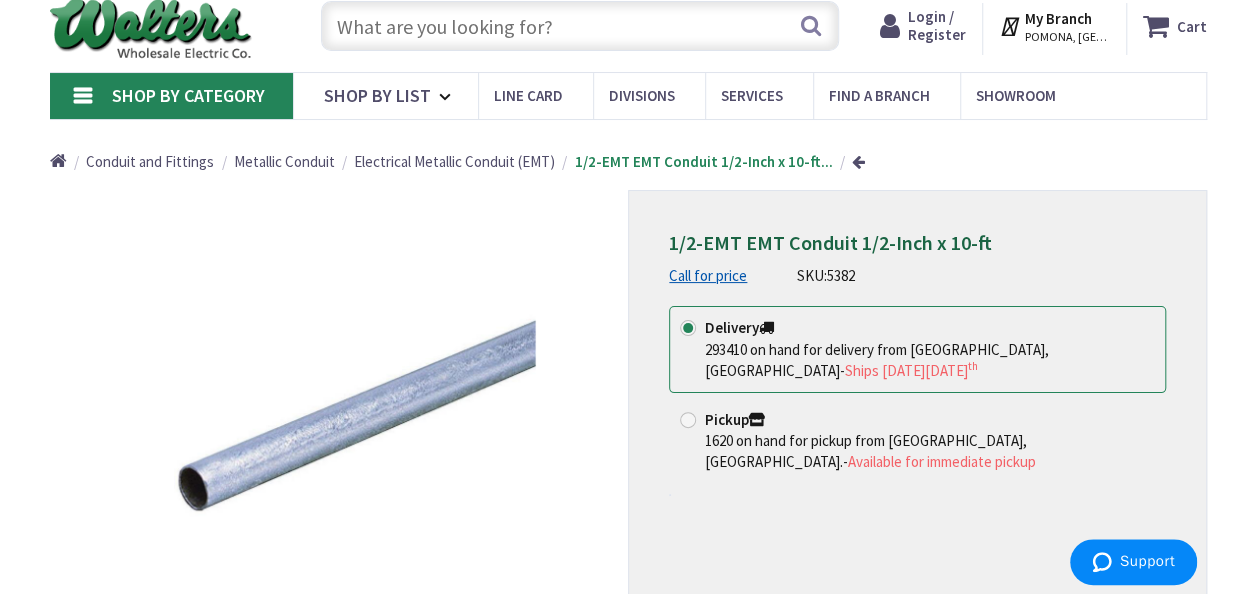 drag, startPoint x: 862, startPoint y: 274, endPoint x: 791, endPoint y: 282, distance: 71.44928 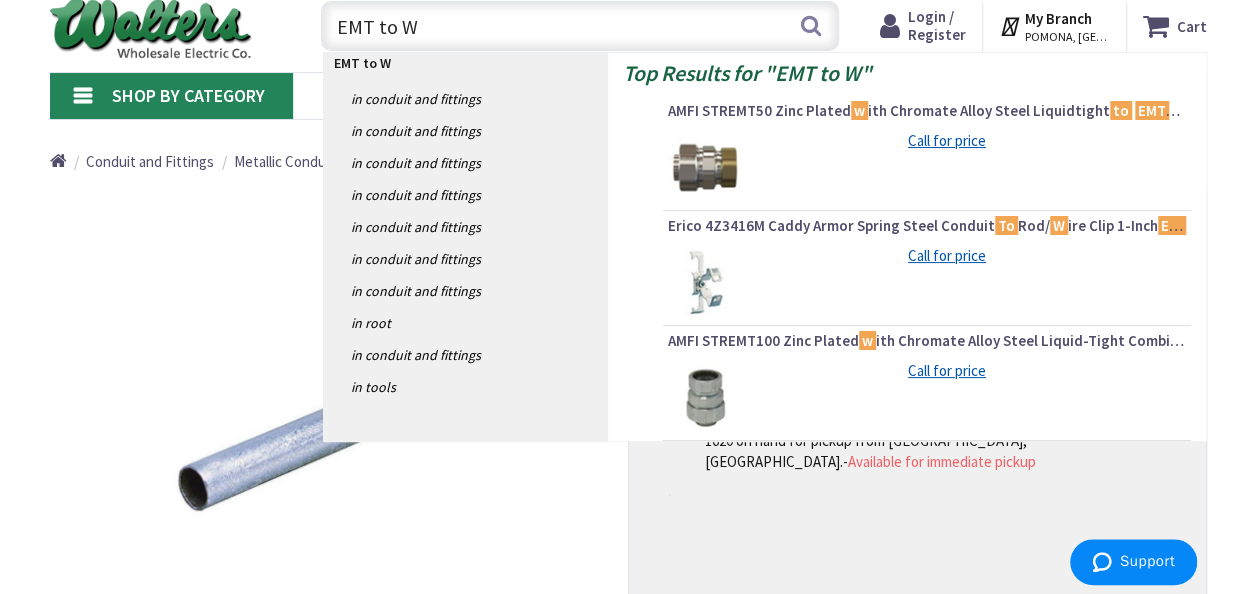 type on "EMT to W" 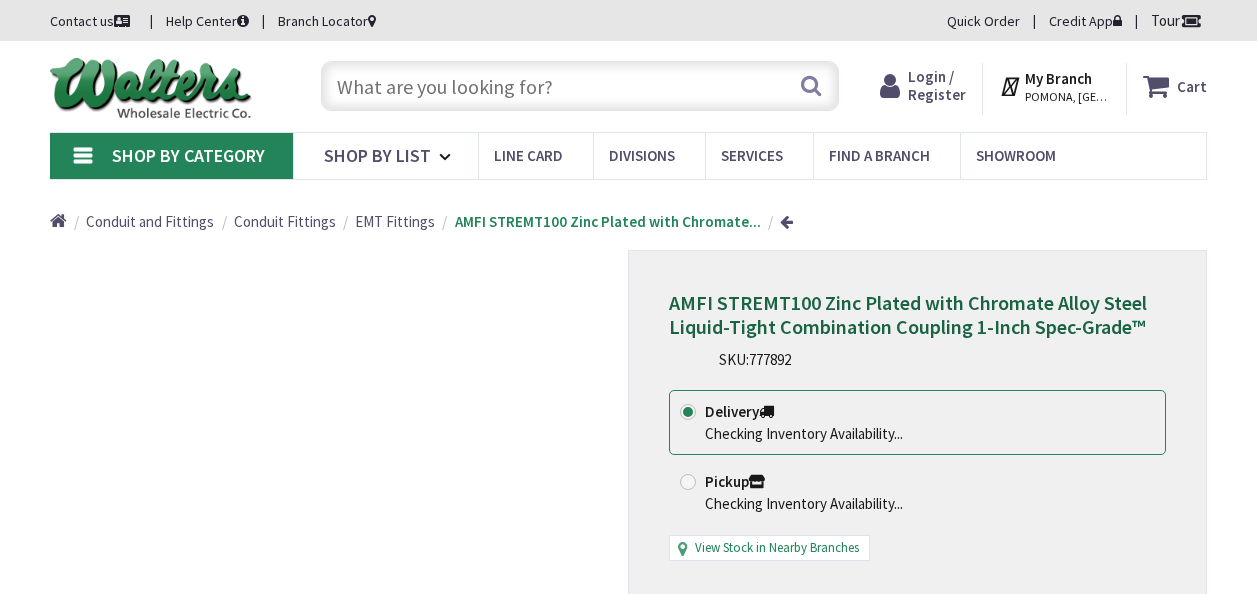 scroll, scrollTop: 0, scrollLeft: 0, axis: both 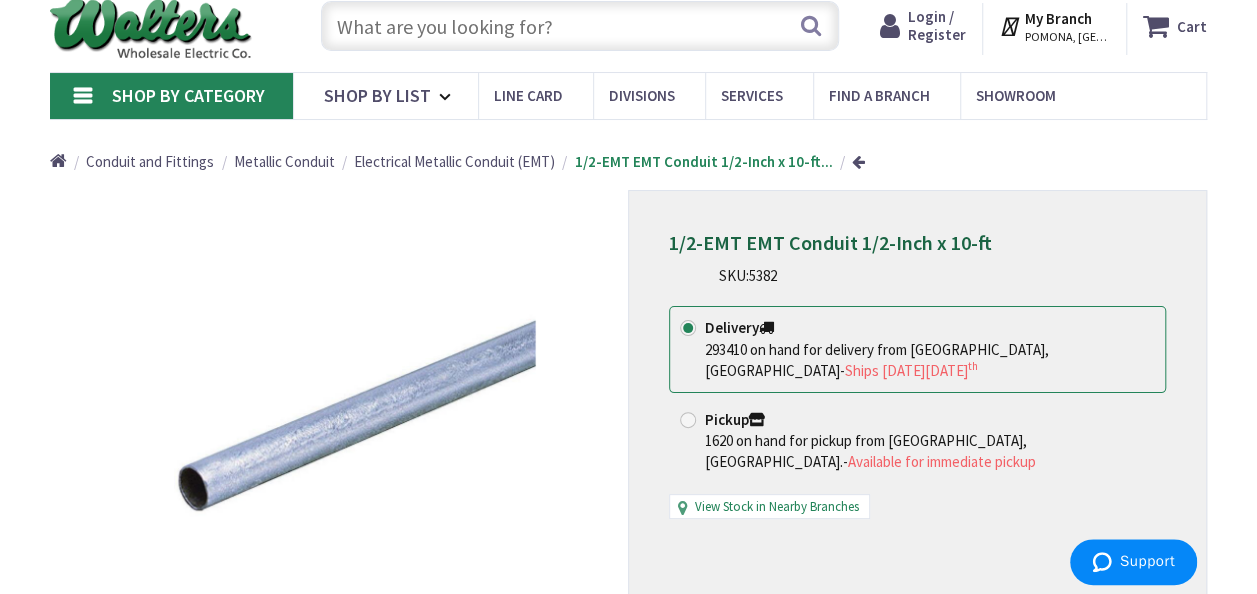 click at bounding box center [580, 26] 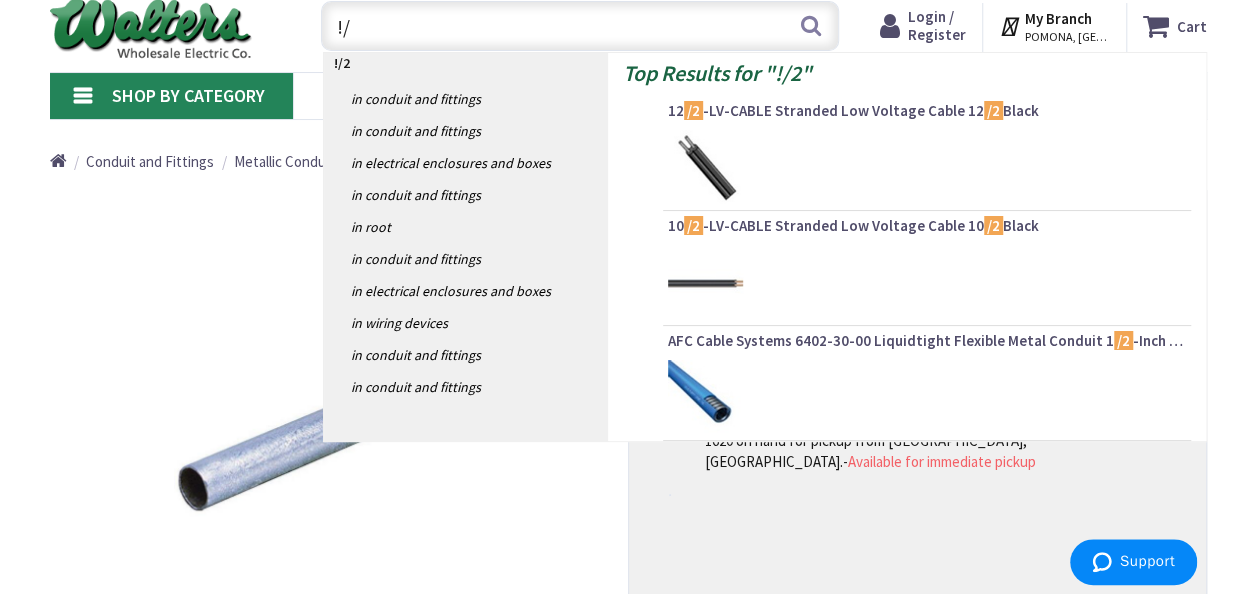 type on "!" 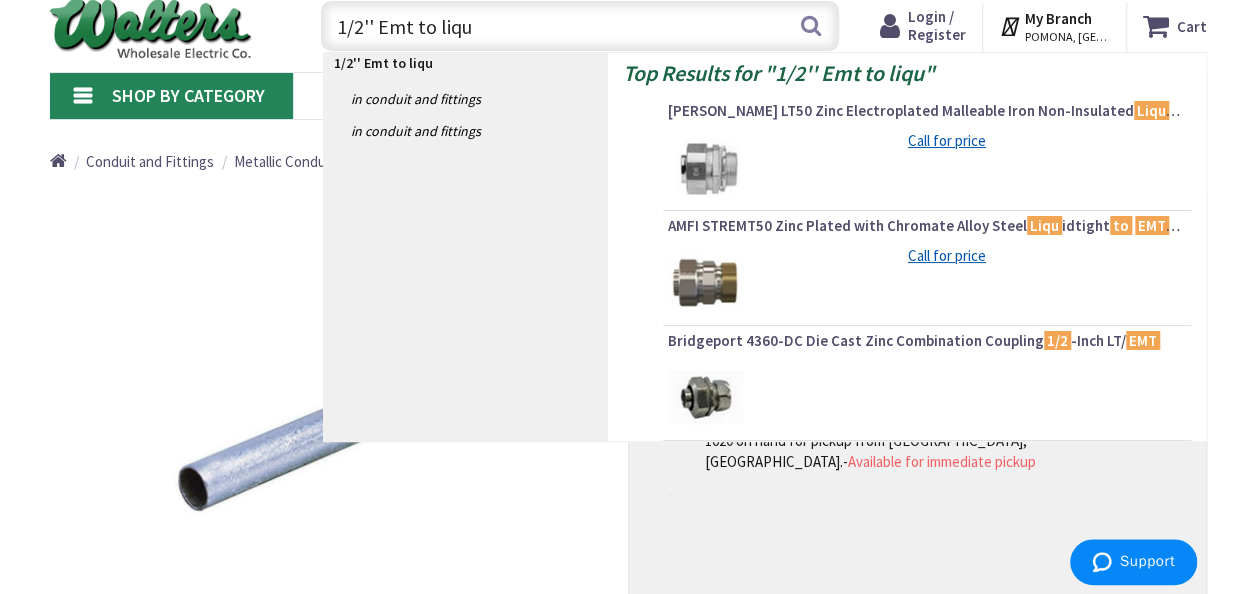type on "1/2'' Emt to liqu" 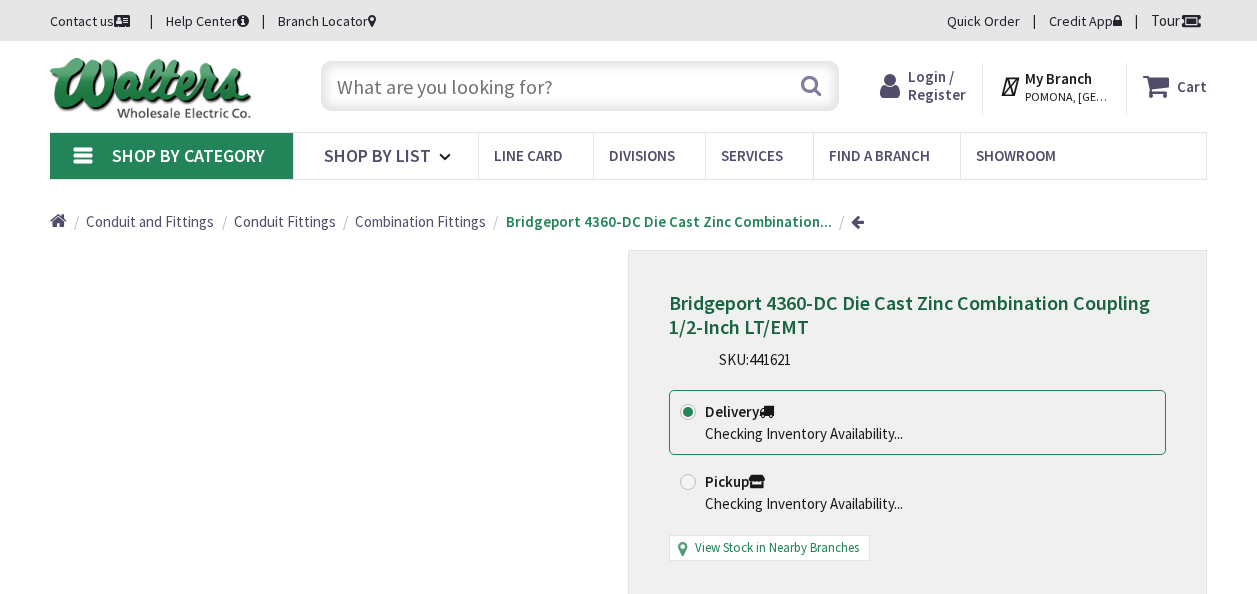 scroll, scrollTop: 0, scrollLeft: 0, axis: both 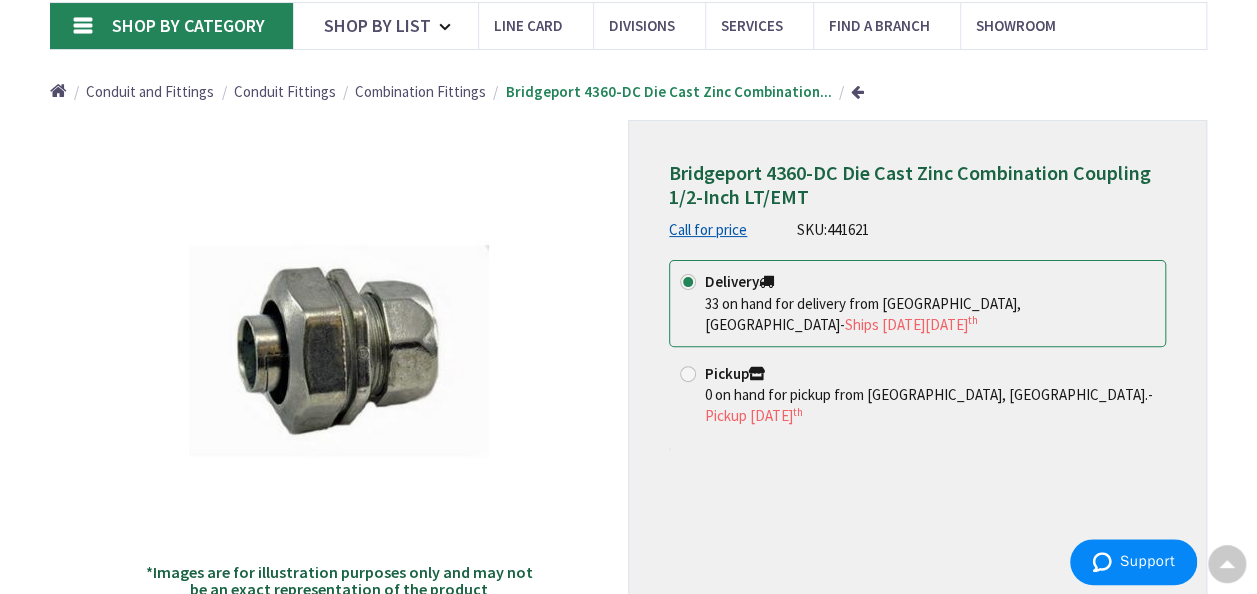 drag, startPoint x: 886, startPoint y: 229, endPoint x: 805, endPoint y: 219, distance: 81.61495 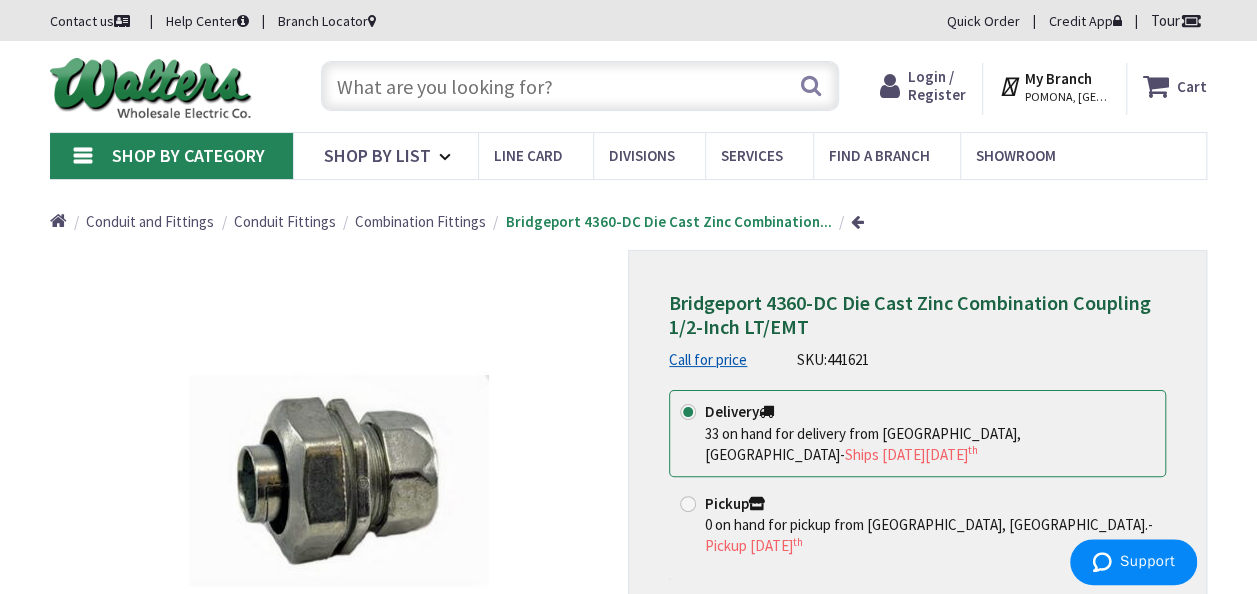 click at bounding box center [580, 86] 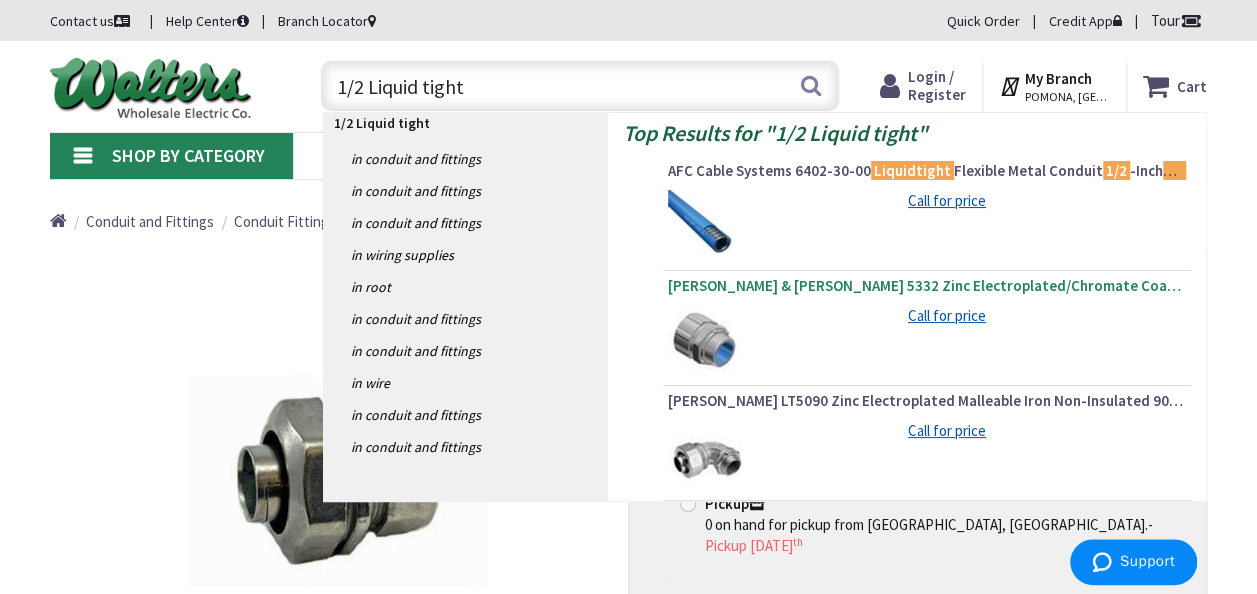 type on "1/2 Liquid tight" 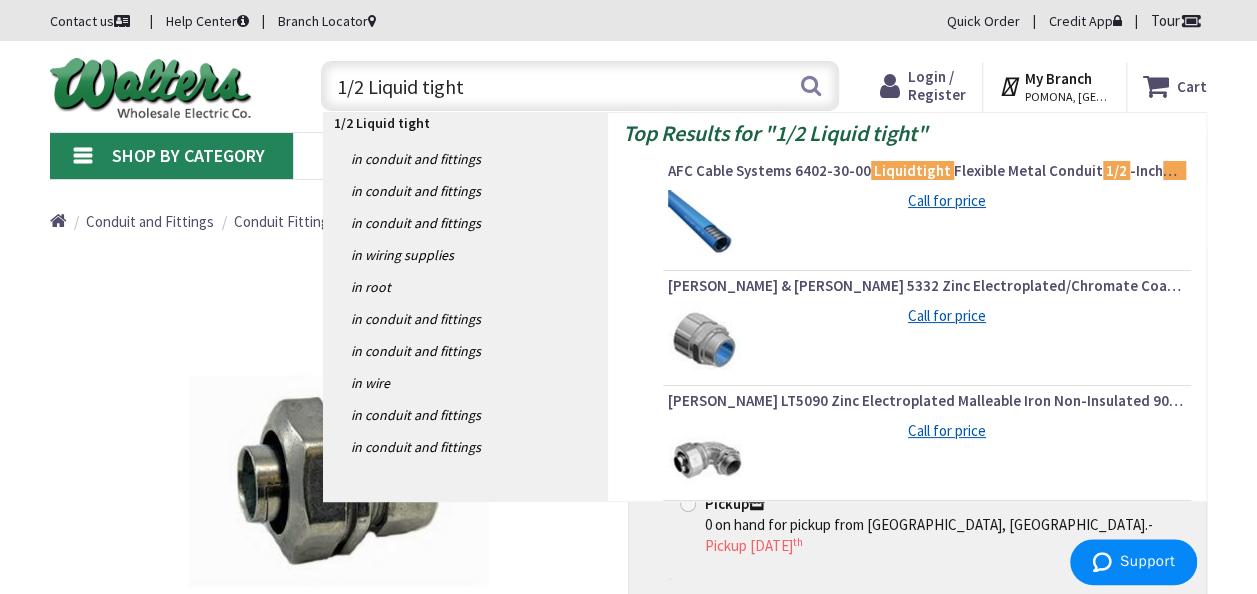 click on "Thomas & Betts 5332 Zinc Electroplated/Chromate Coating Steel Insulated  Liquidtight  Straight Fitting  1/2 -Inch 52® 53® Series" at bounding box center [927, 286] 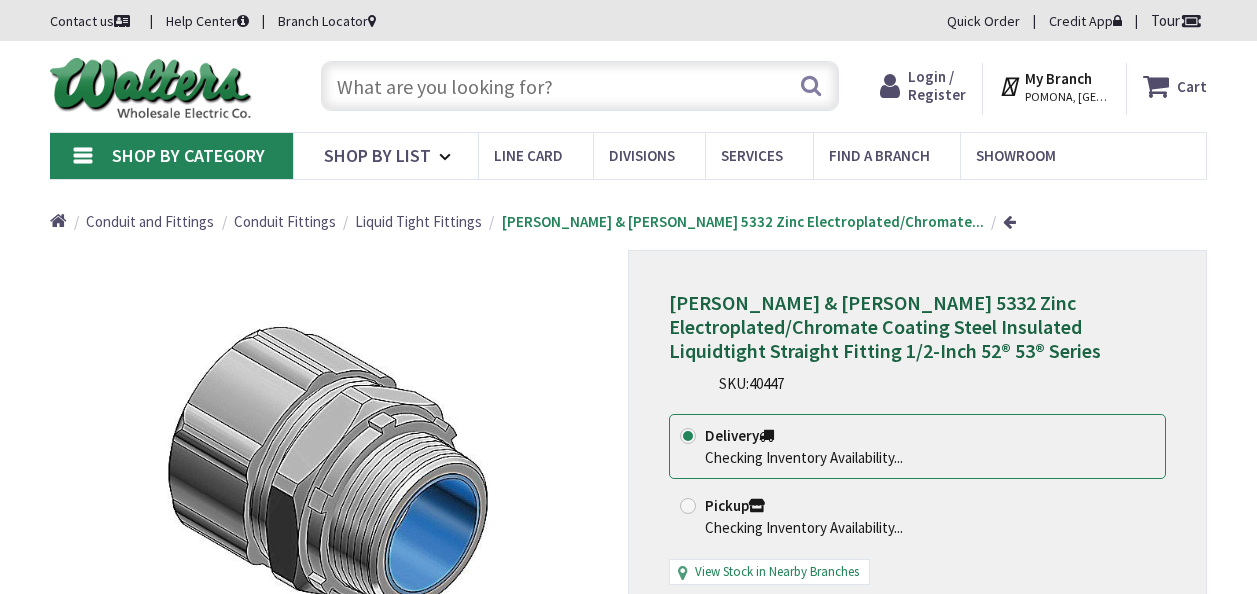 scroll, scrollTop: 0, scrollLeft: 0, axis: both 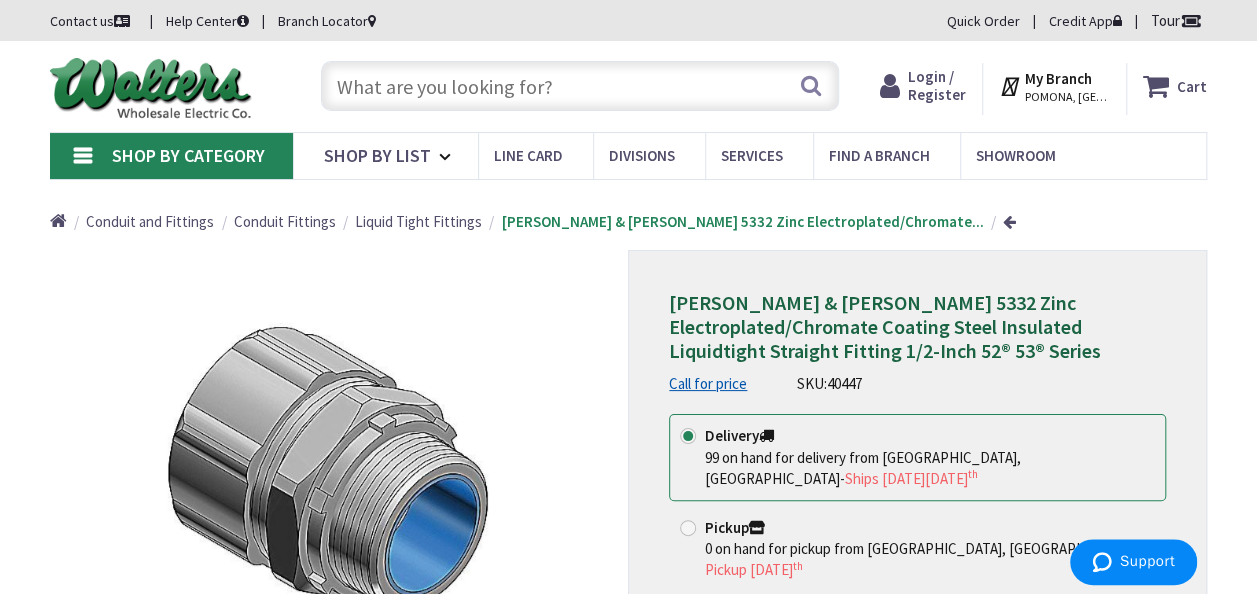 click at bounding box center (580, 86) 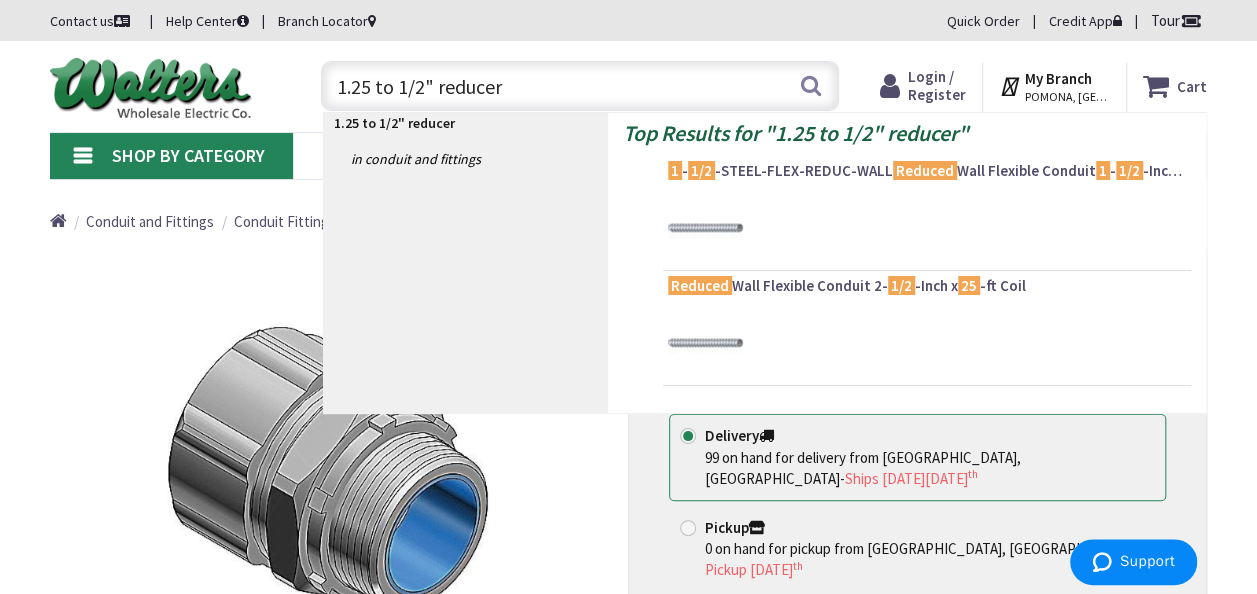 type on "1.25 to 1/2" reducer" 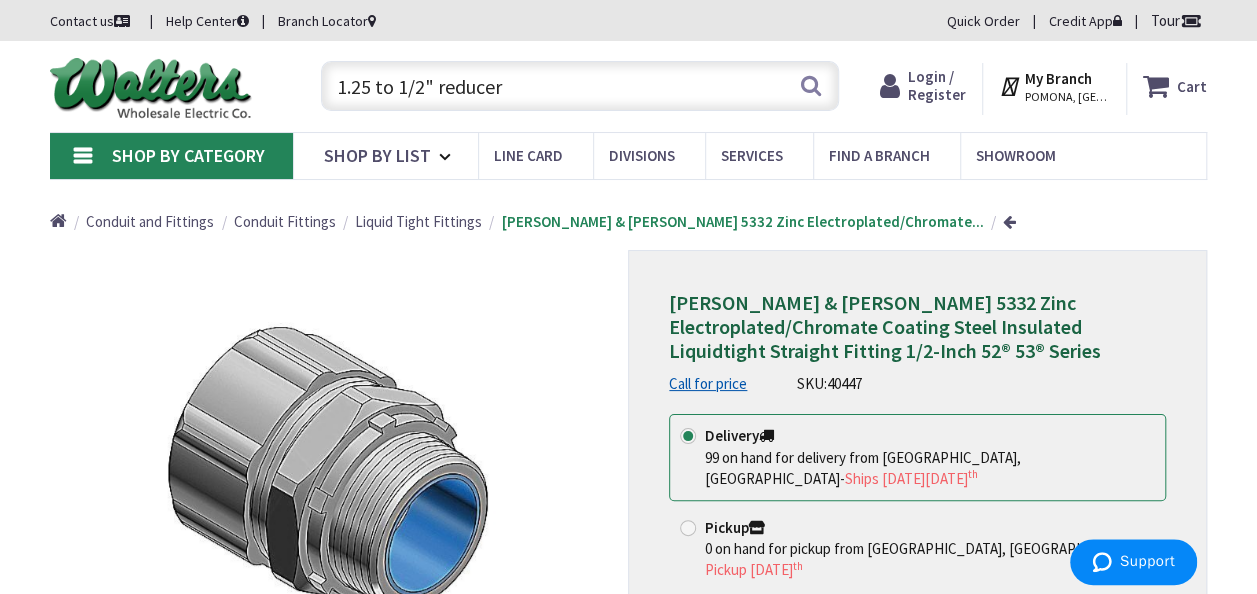 click on "1.25 to 1/2" reducer" at bounding box center (580, 86) 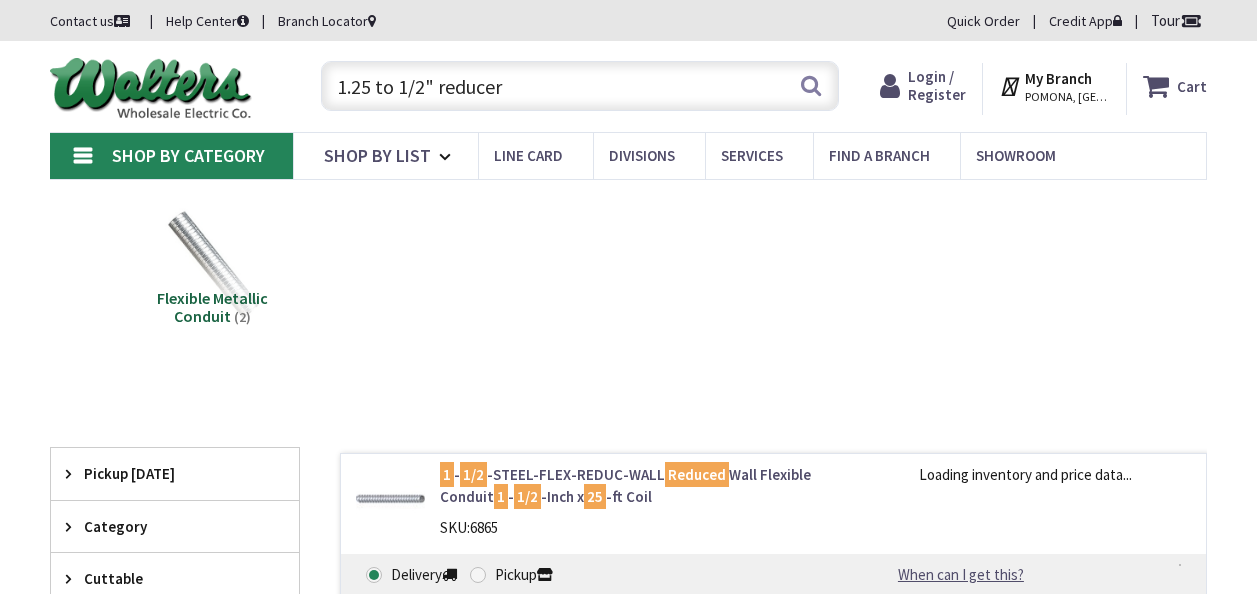 scroll, scrollTop: 0, scrollLeft: 0, axis: both 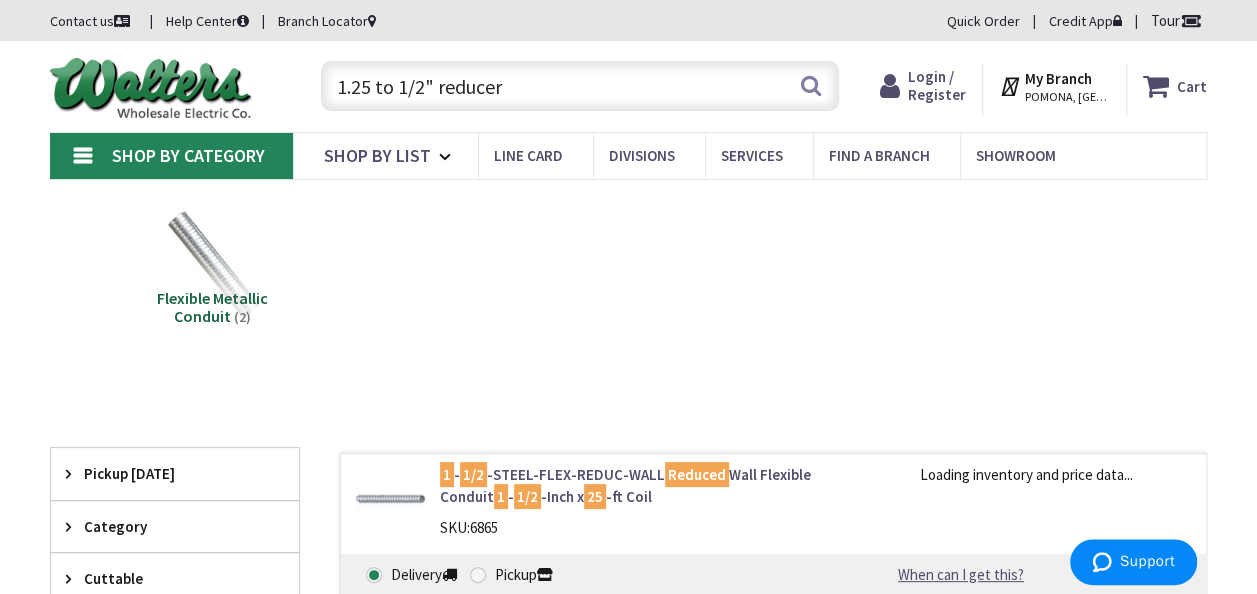 click on "1.25 to 1/2" reducer" at bounding box center [580, 86] 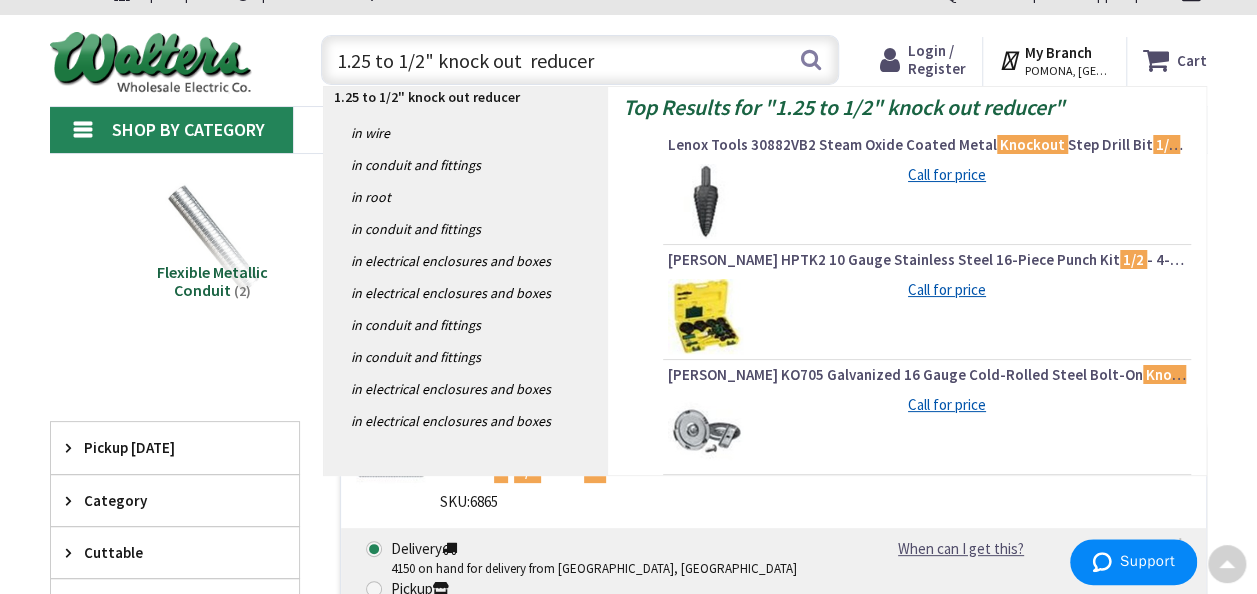 scroll, scrollTop: 0, scrollLeft: 0, axis: both 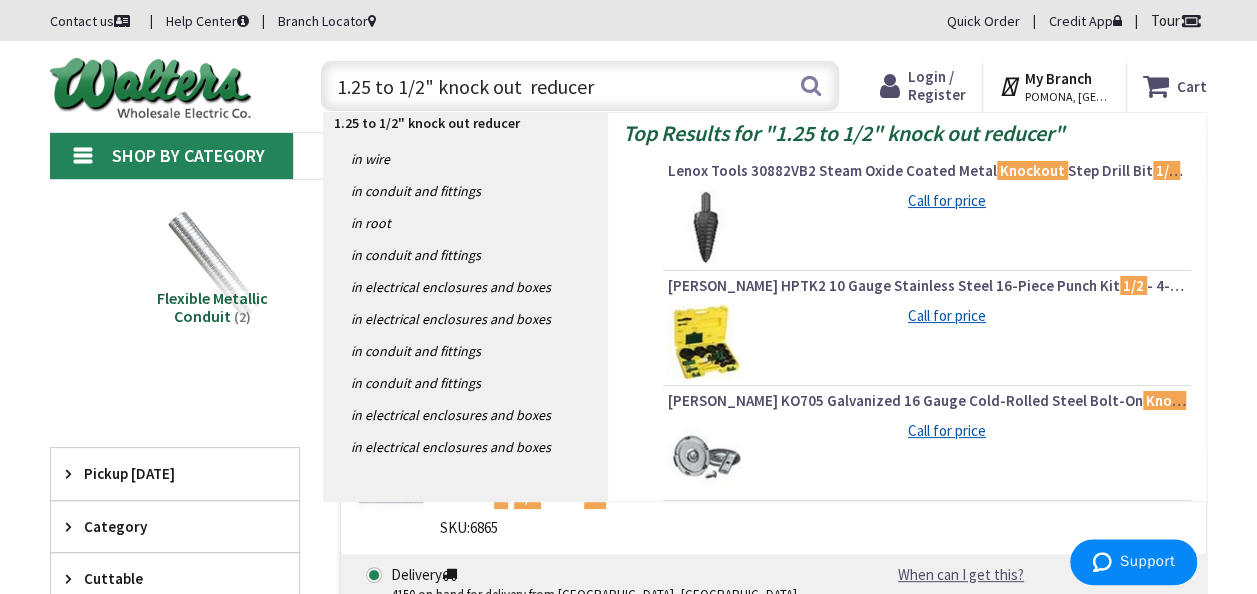 click on "1.25 to 1/2" knock out  reducer" at bounding box center [580, 86] 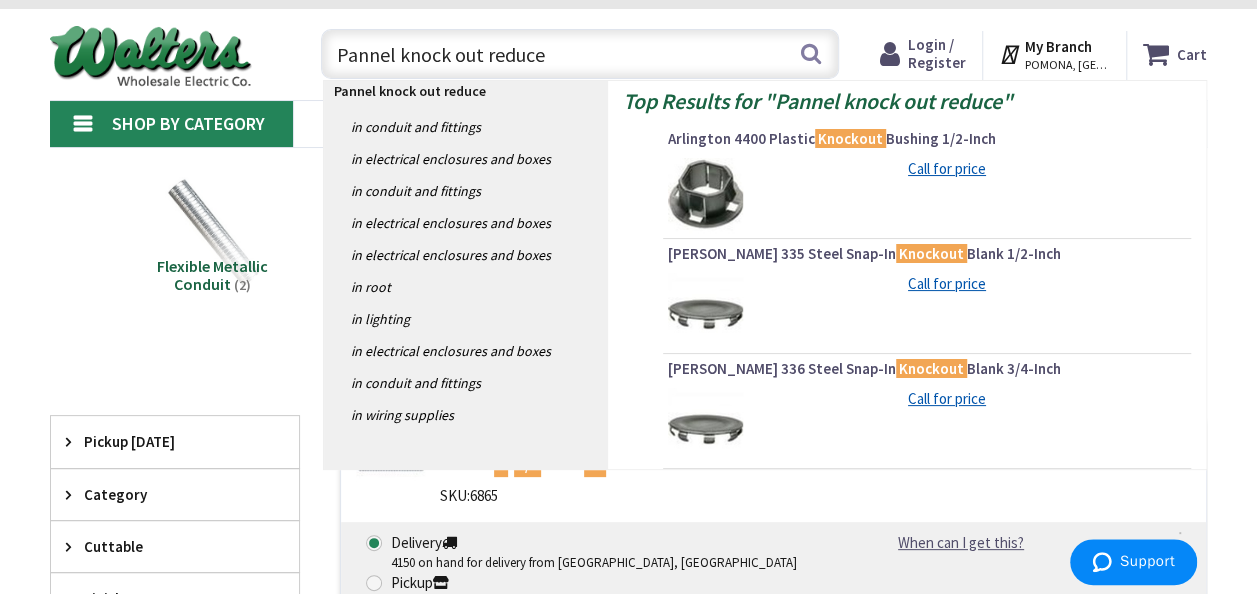 scroll, scrollTop: 0, scrollLeft: 0, axis: both 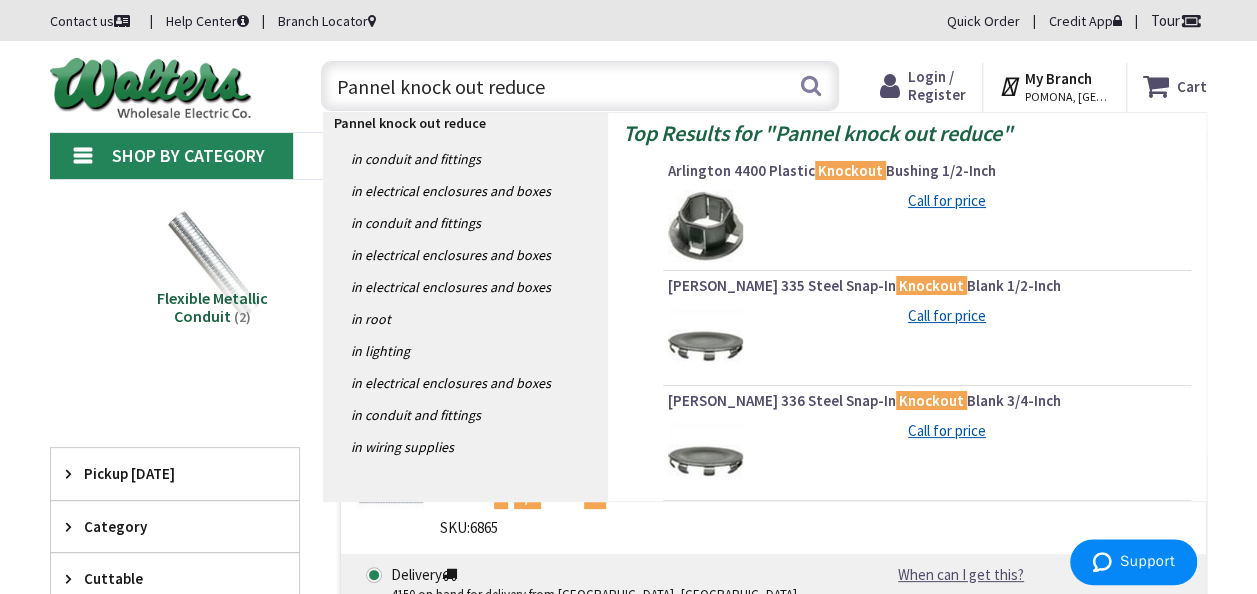 drag, startPoint x: 554, startPoint y: 82, endPoint x: 236, endPoint y: 132, distance: 321.90683 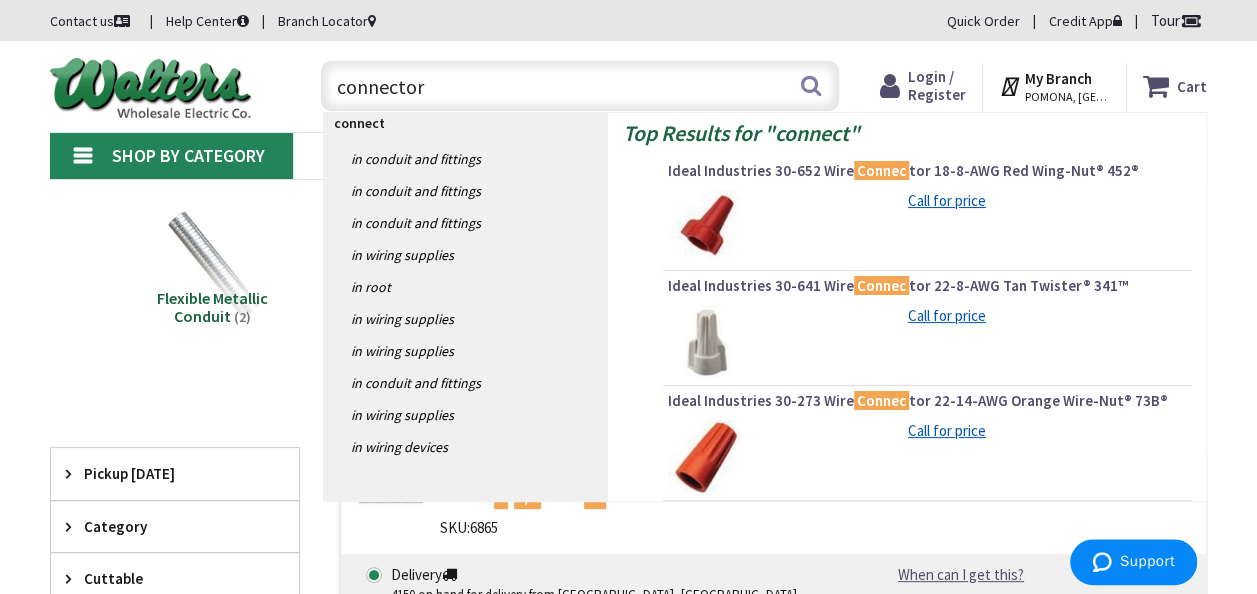 type on "connector" 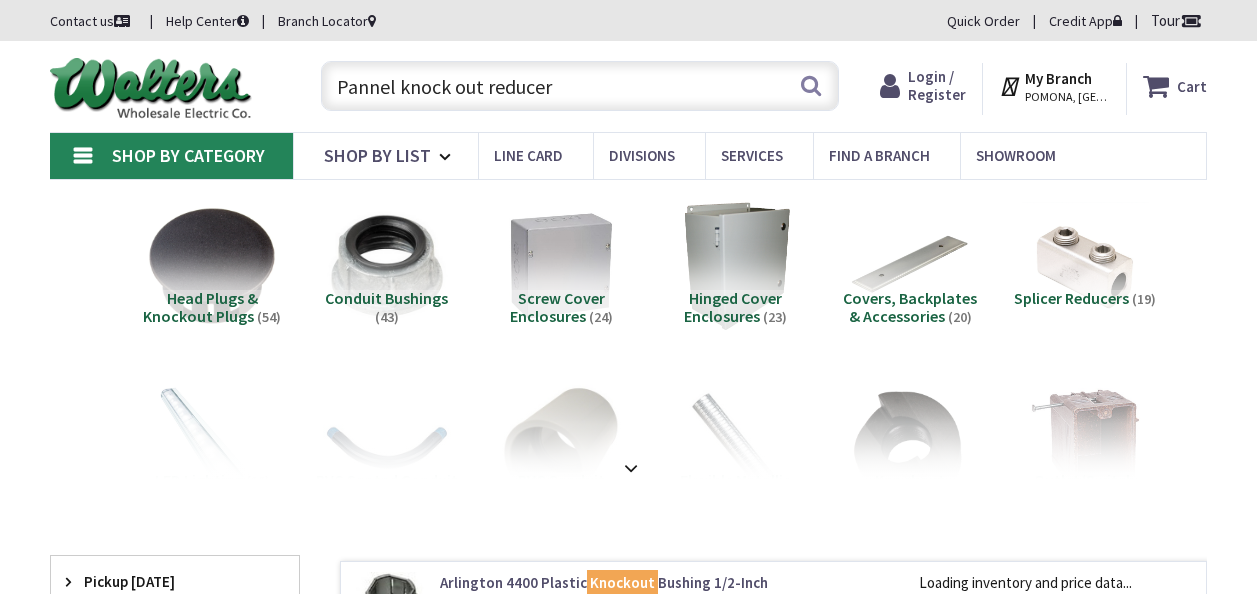 scroll, scrollTop: 0, scrollLeft: 0, axis: both 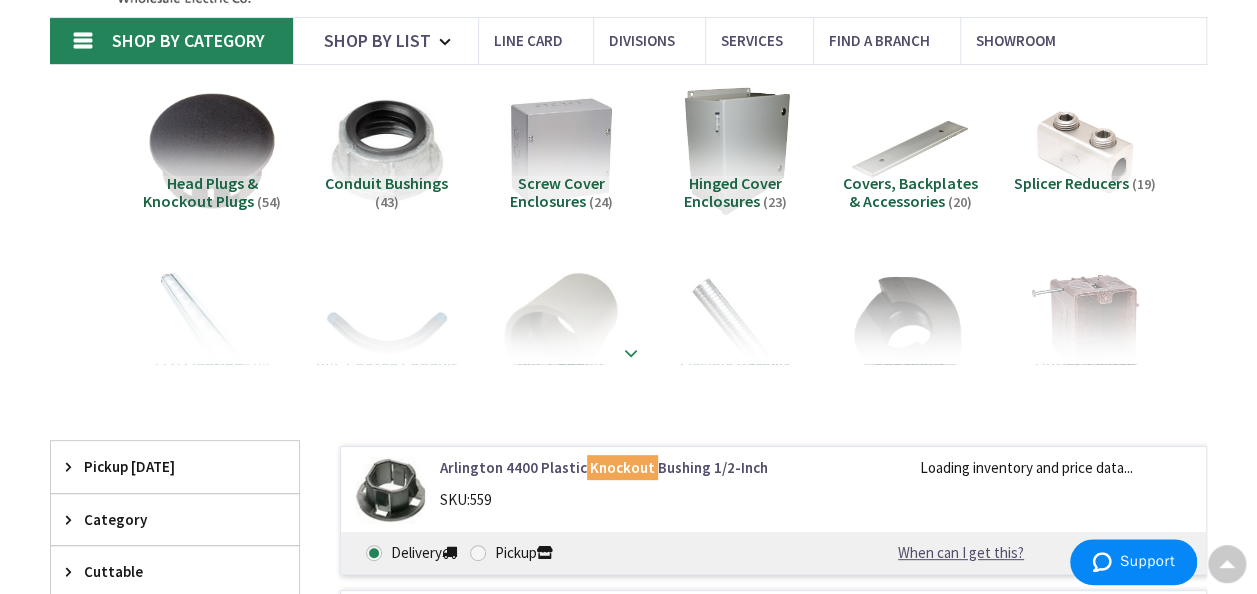 click at bounding box center [628, 309] 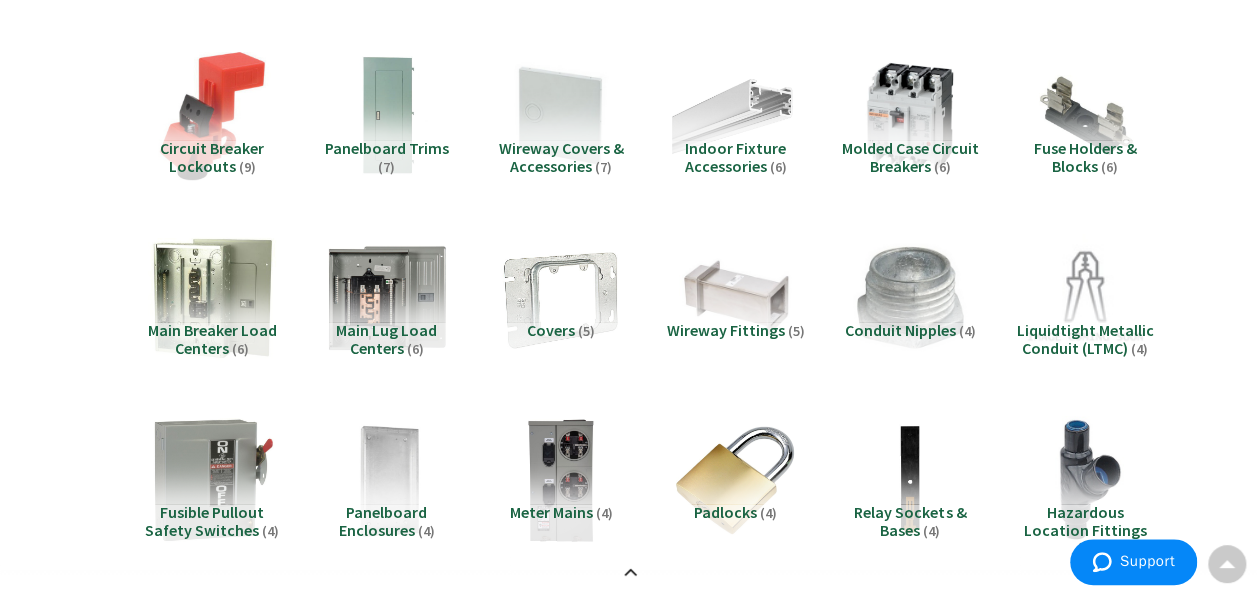 scroll, scrollTop: 369, scrollLeft: 0, axis: vertical 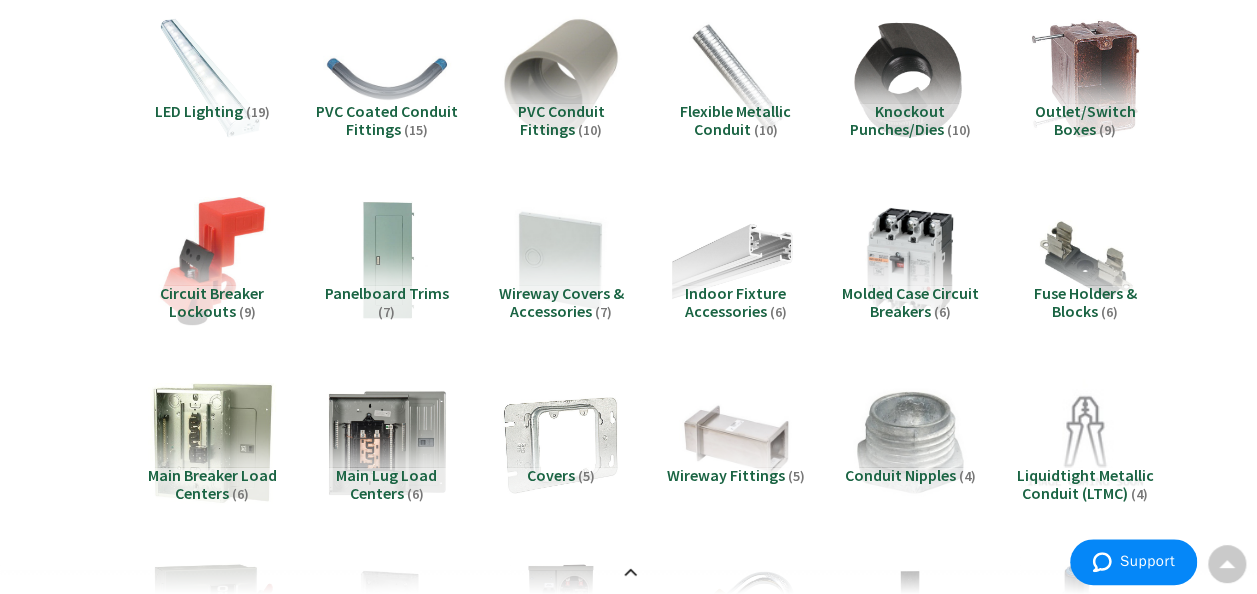 click on "Conduit Nipples
(4)" at bounding box center (910, 502) 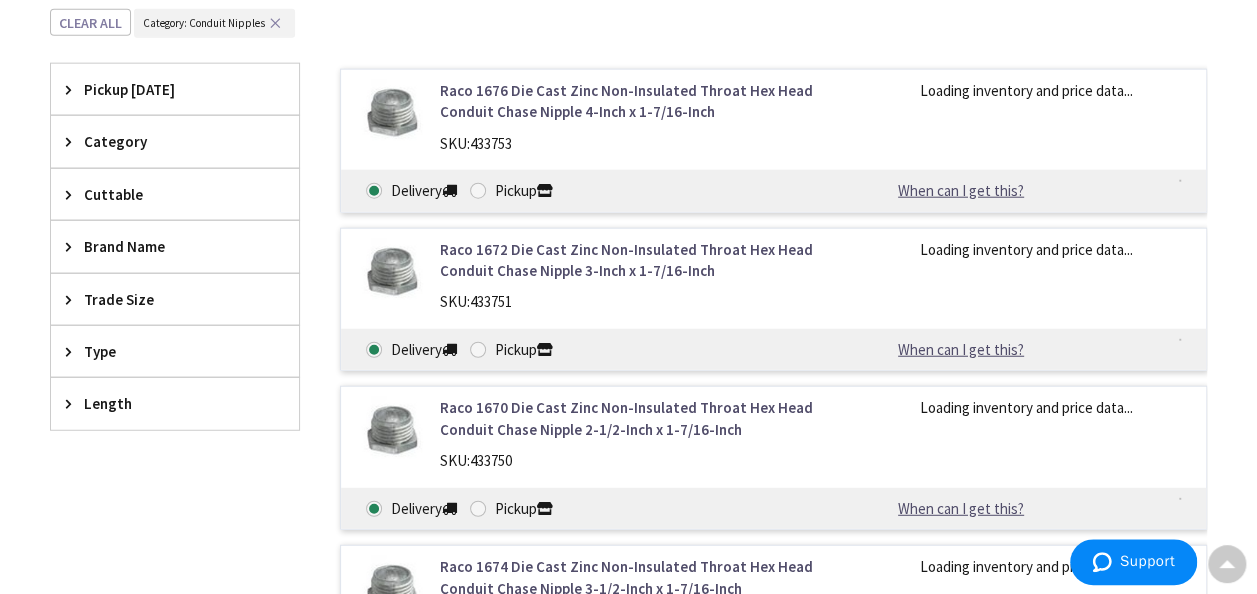 click on "Raco 1676 Die Cast Zinc Non-Insulated Throat Hex Head Conduit Chase Nipple 4-Inch x 1-7/16-Inch" at bounding box center (635, 101) 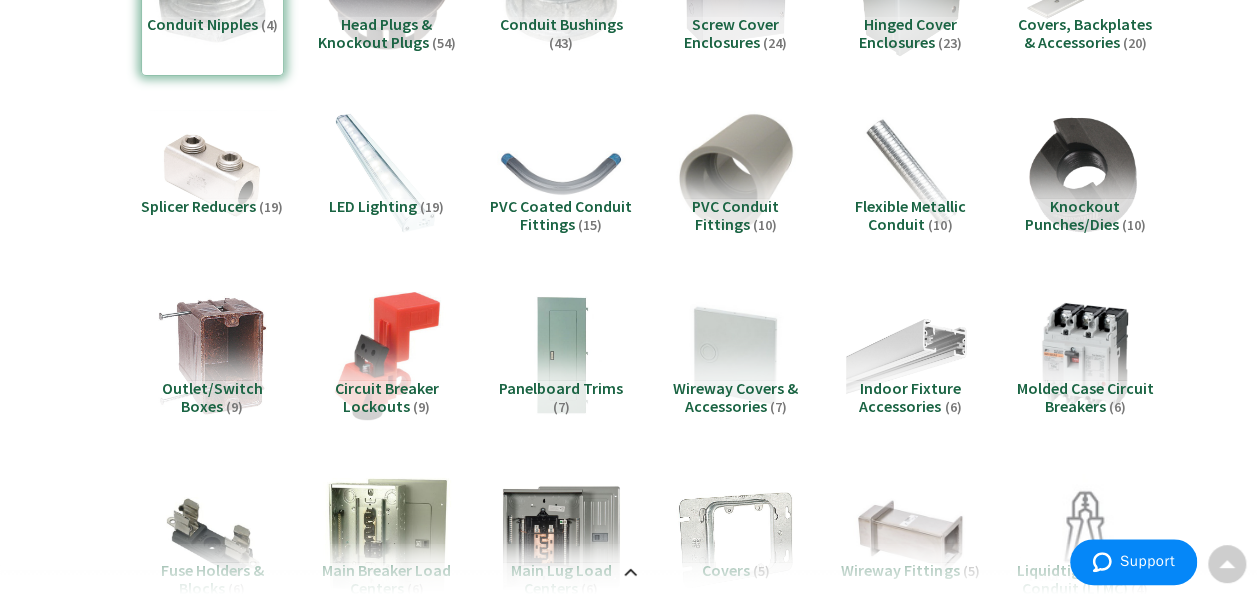 scroll, scrollTop: 0, scrollLeft: 0, axis: both 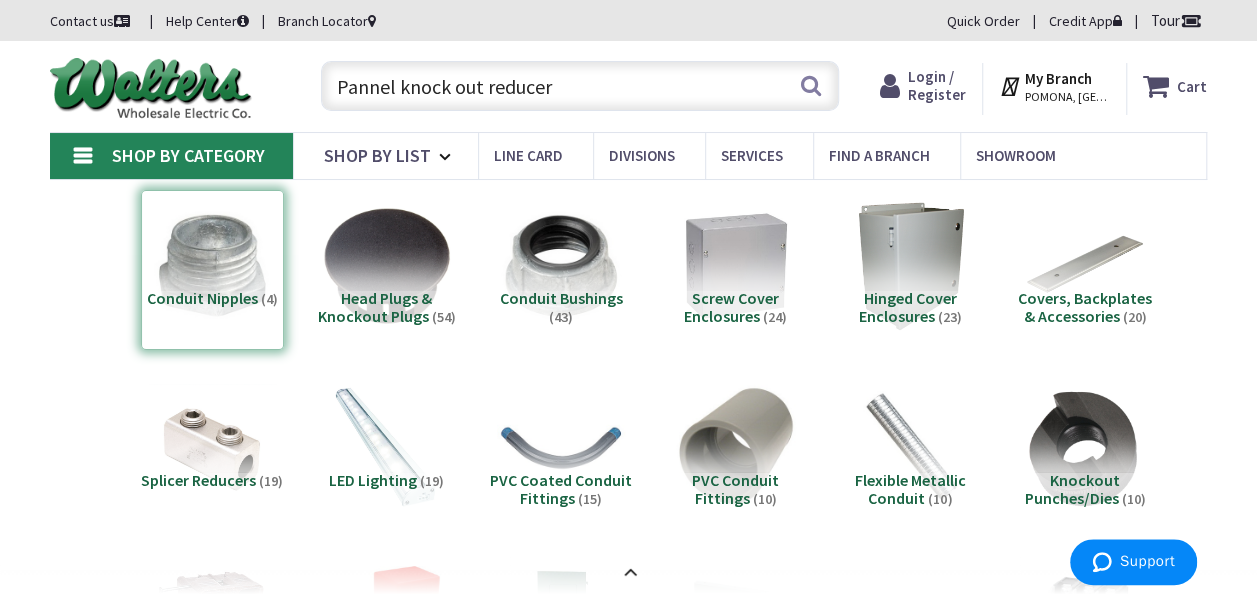 click on "Pannel knock out reducer" at bounding box center (580, 86) 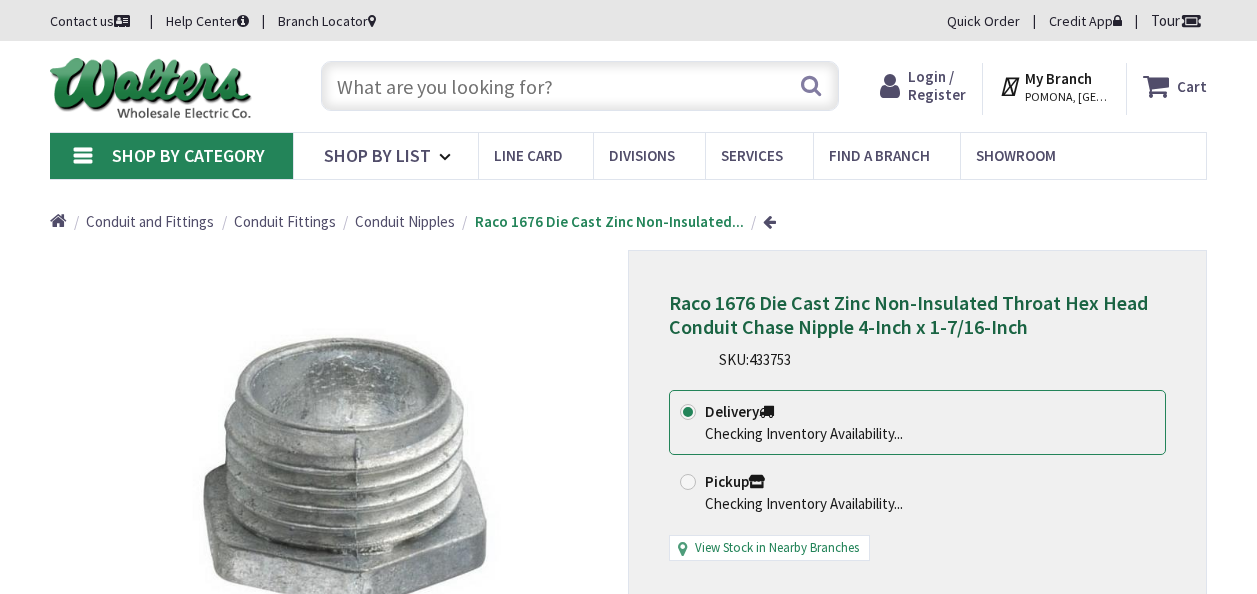 scroll, scrollTop: 0, scrollLeft: 0, axis: both 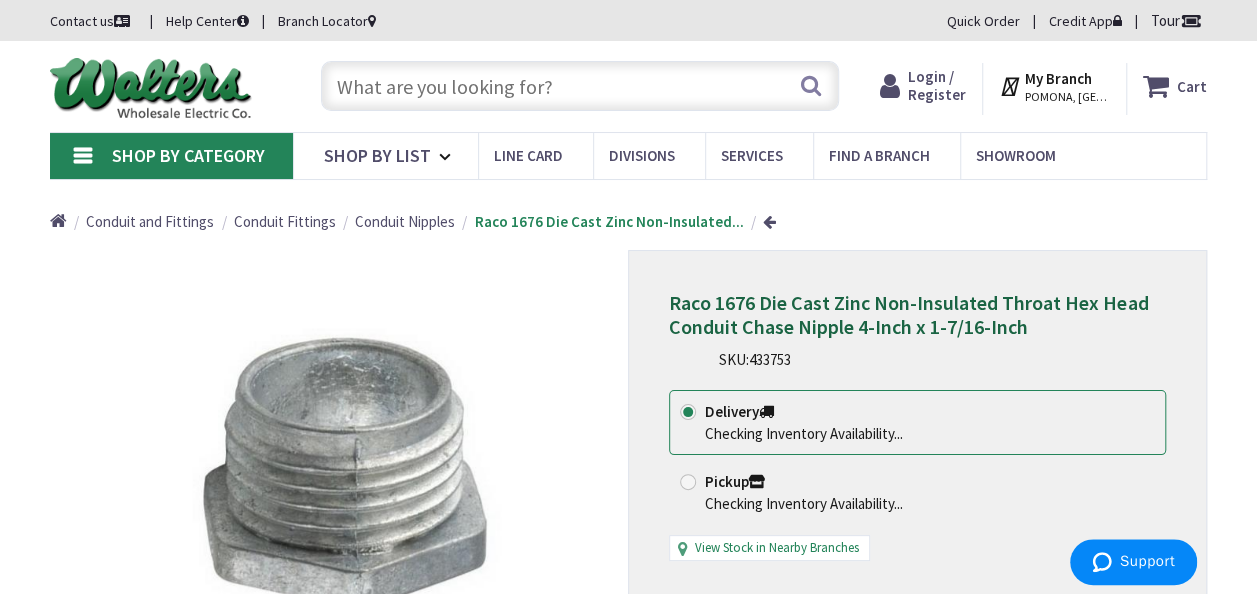 click at bounding box center [580, 86] 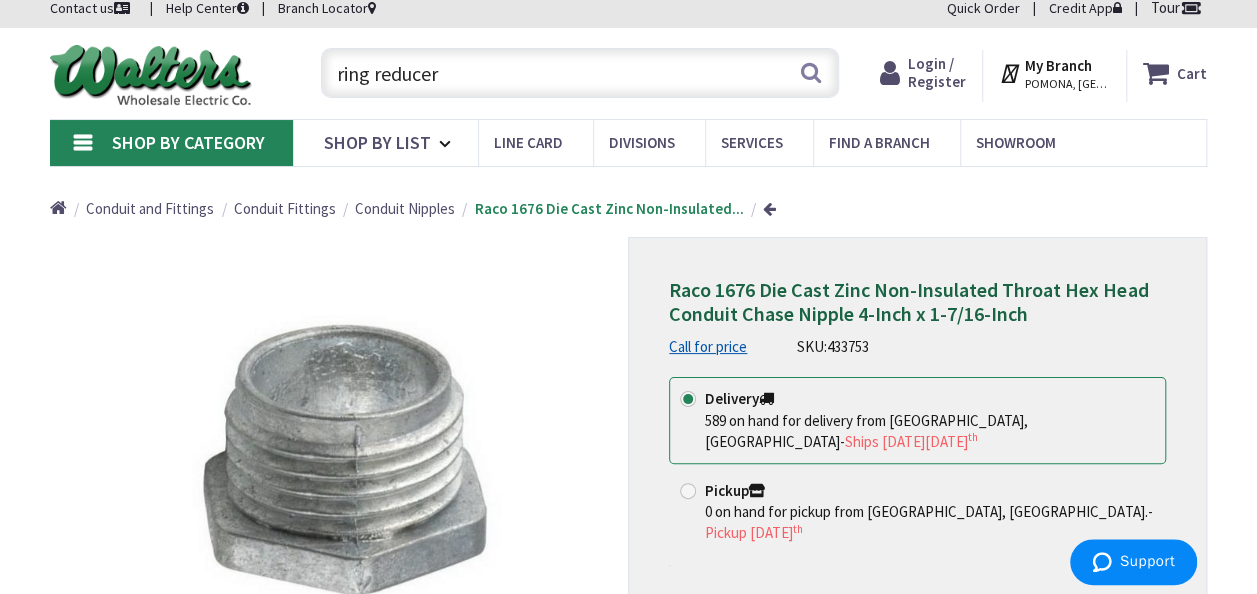 scroll, scrollTop: 14, scrollLeft: 0, axis: vertical 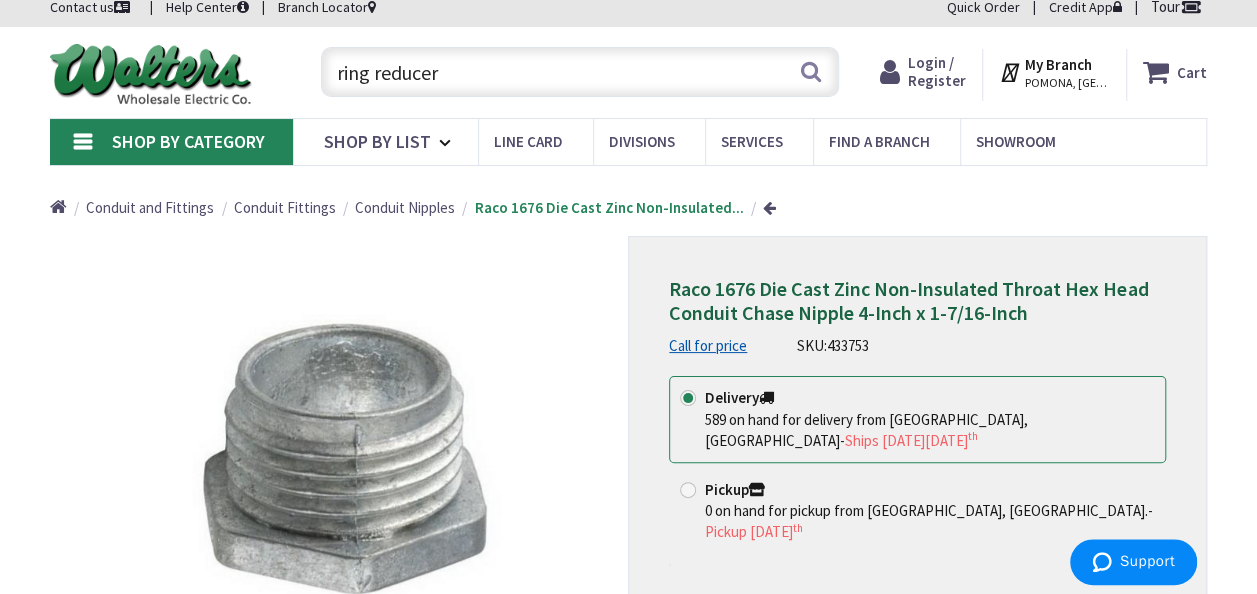 drag, startPoint x: 465, startPoint y: 79, endPoint x: 210, endPoint y: 132, distance: 260.44962 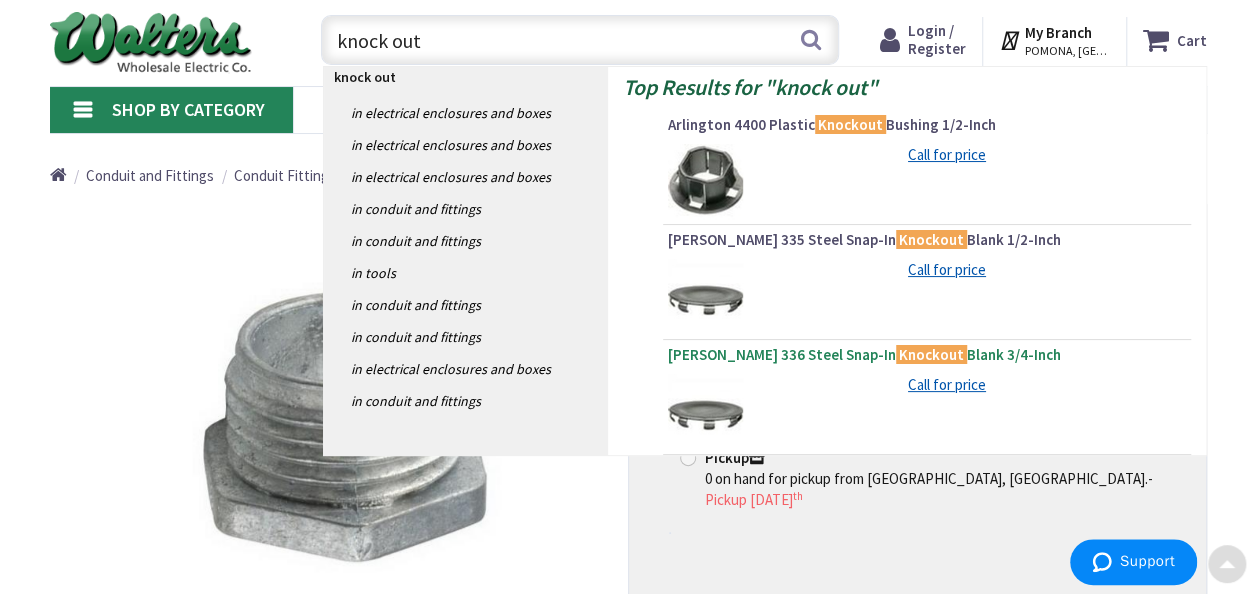 scroll, scrollTop: 0, scrollLeft: 0, axis: both 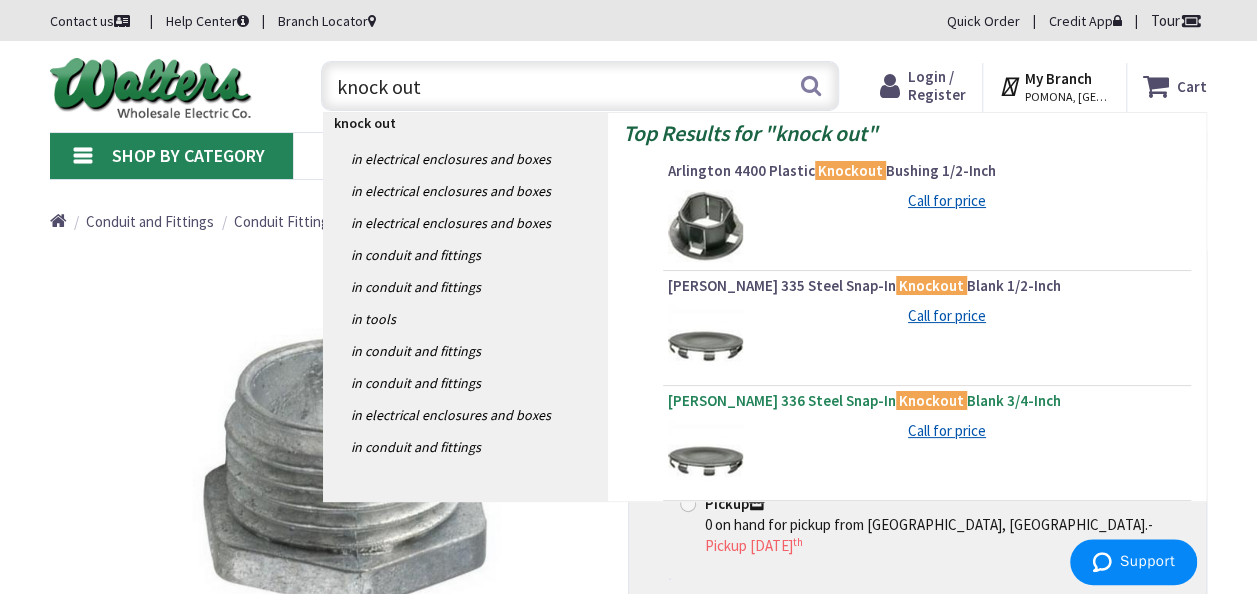 type on "knock out" 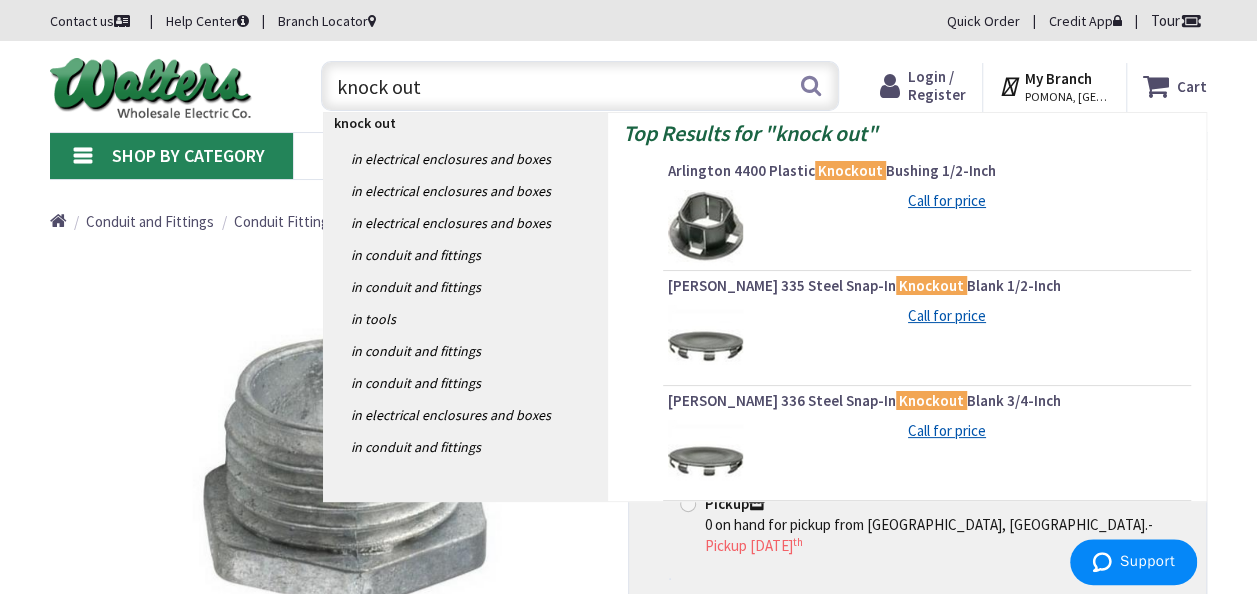 click on "Crouse-Hinds 336 Steel Snap-In  Knockout  Blank 3/4-Inch" at bounding box center (927, 401) 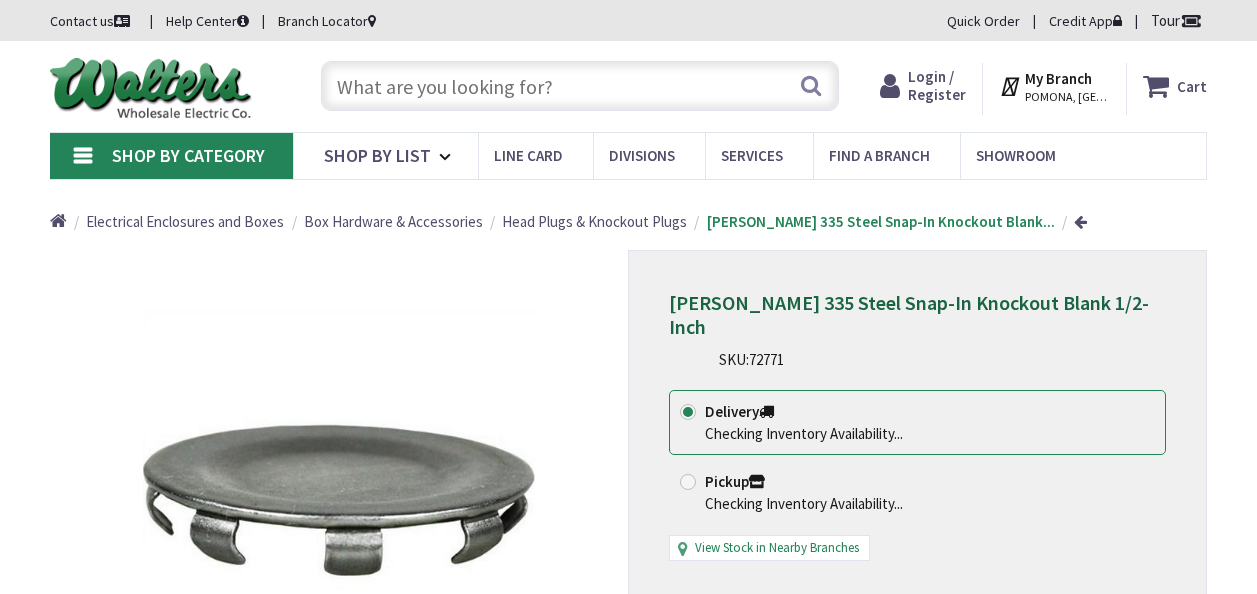 scroll, scrollTop: 0, scrollLeft: 0, axis: both 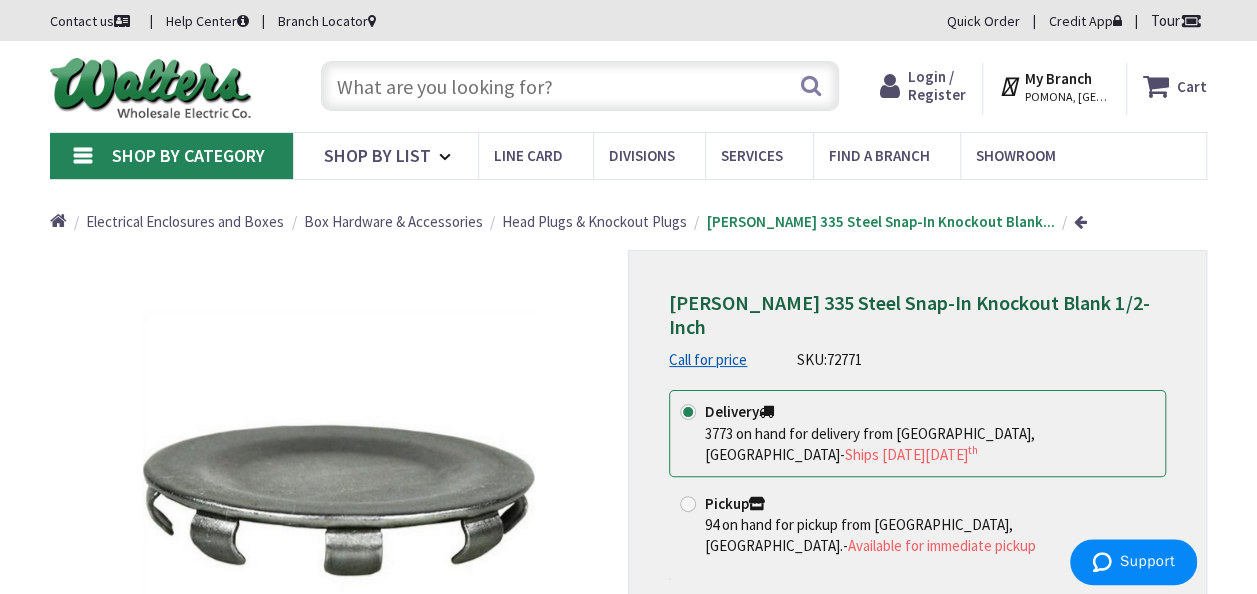 click at bounding box center [580, 86] 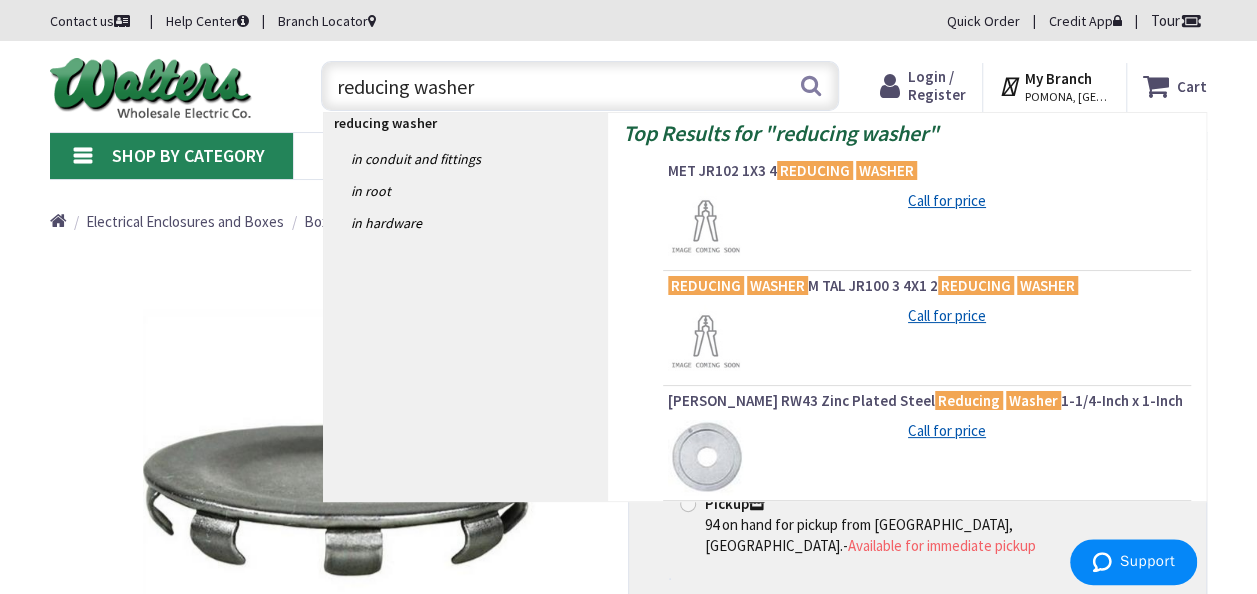 click on "reducing washer" at bounding box center (580, 86) 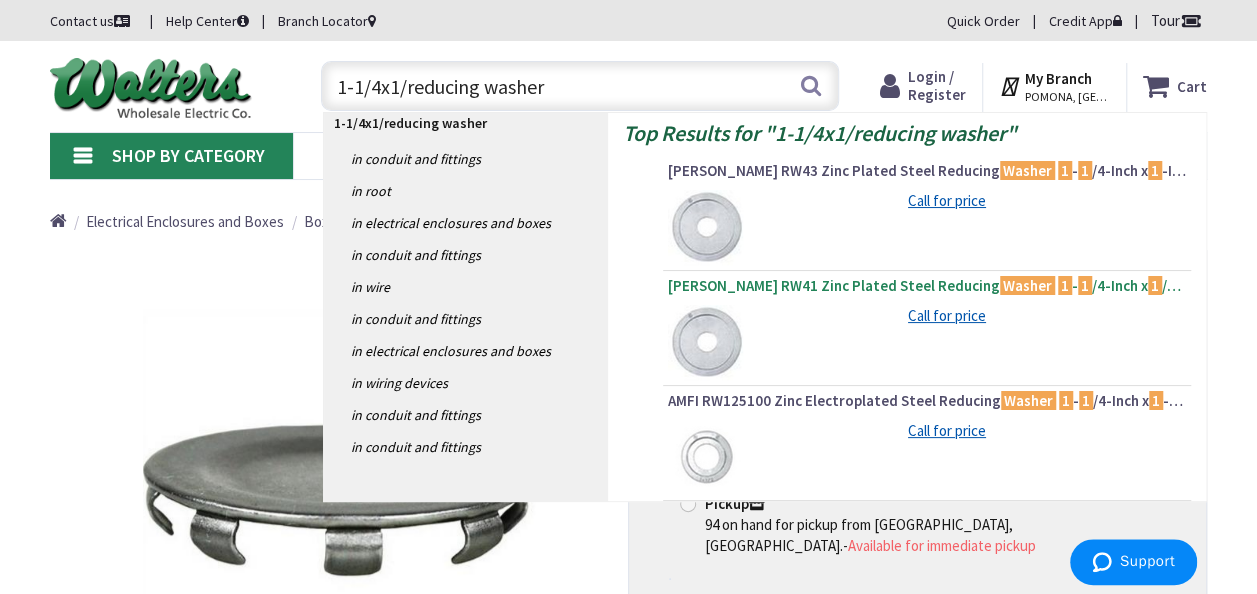 type on "1-1/4x1/reducing washer" 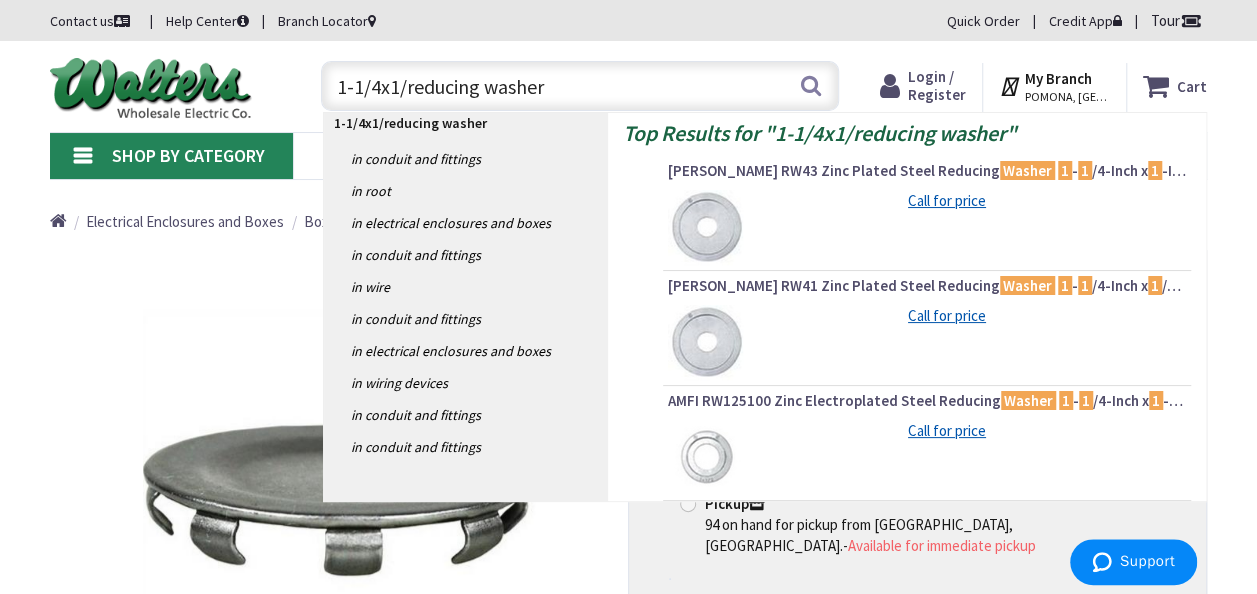 click on "[PERSON_NAME] RW41 Zinc Plated Steel Reducing  Washer   1 - 1 /4-Inch x  1 /2-Inch" at bounding box center (927, 286) 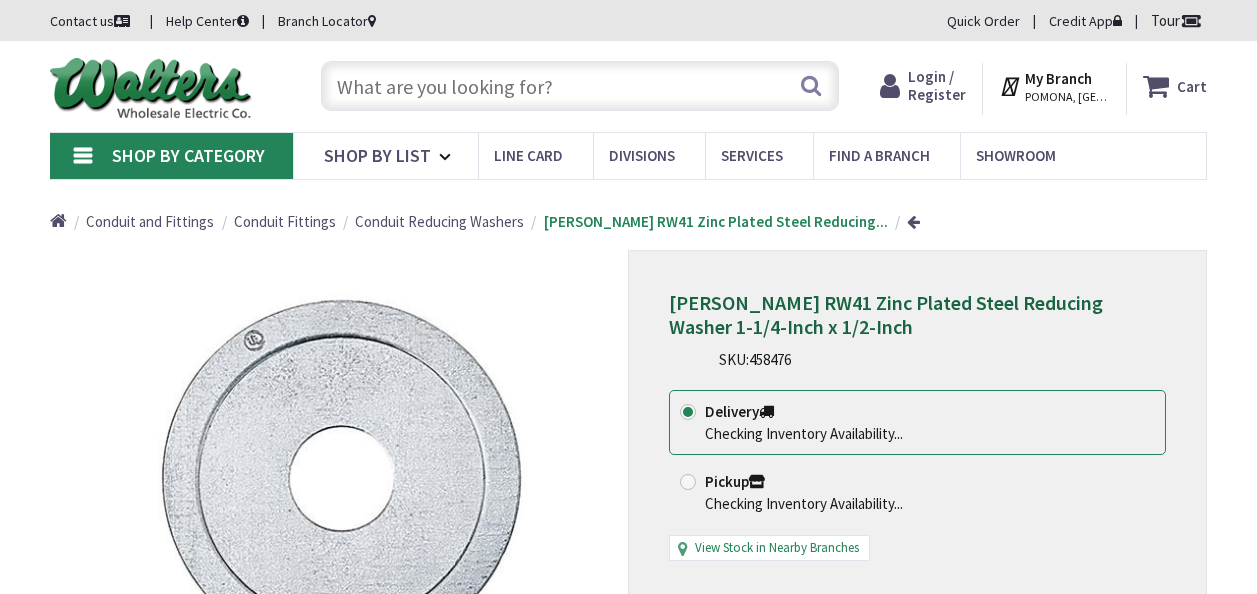 scroll, scrollTop: 0, scrollLeft: 0, axis: both 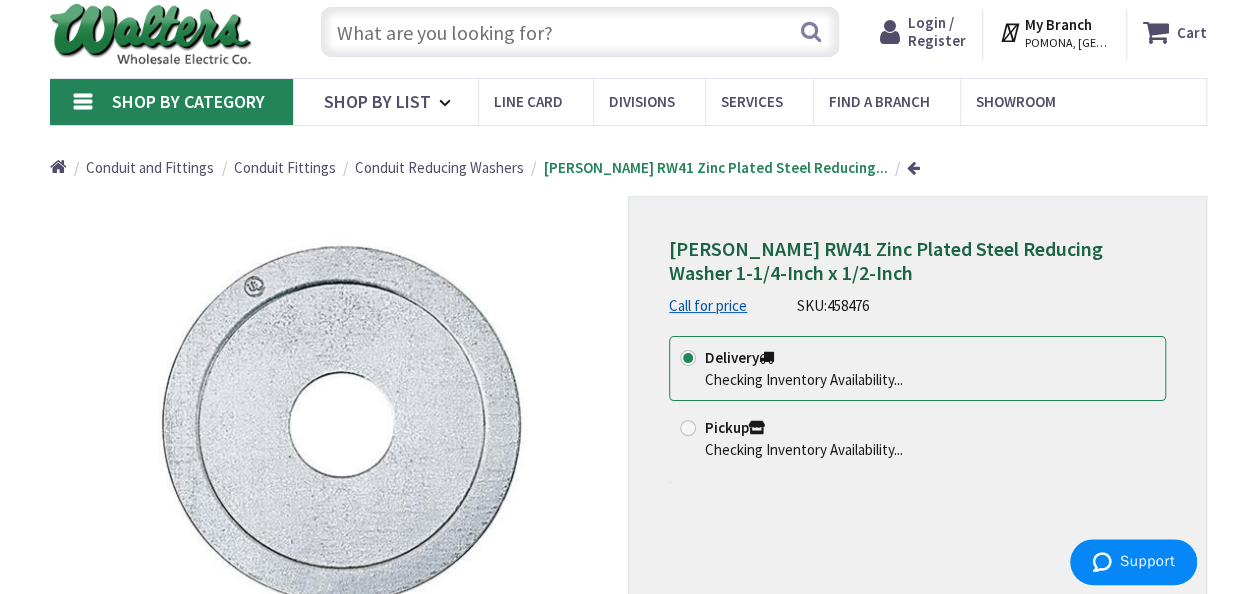drag, startPoint x: 889, startPoint y: 304, endPoint x: 824, endPoint y: 294, distance: 65.76473 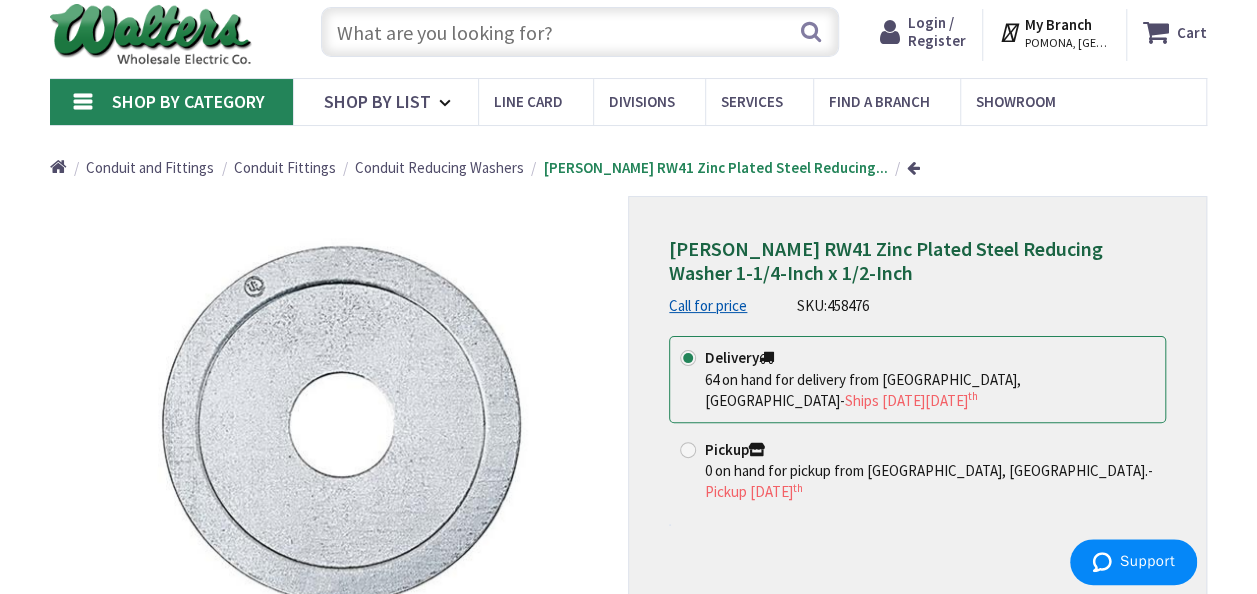 click on "SKU:                 458476" at bounding box center (833, 305) 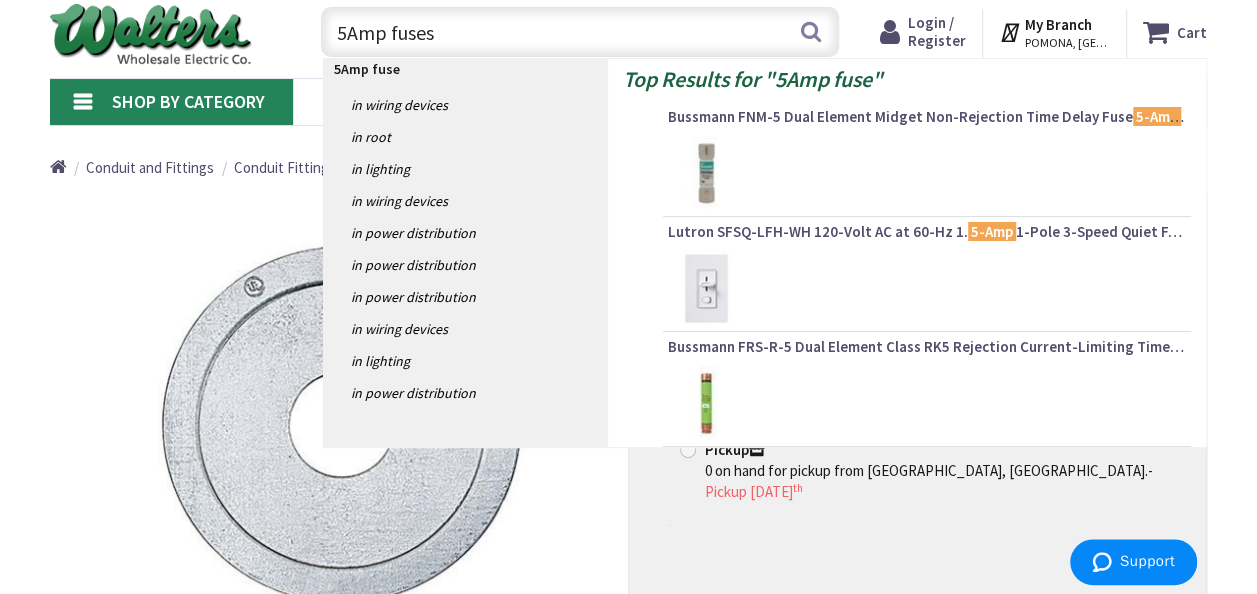 type on "5Amp fuses" 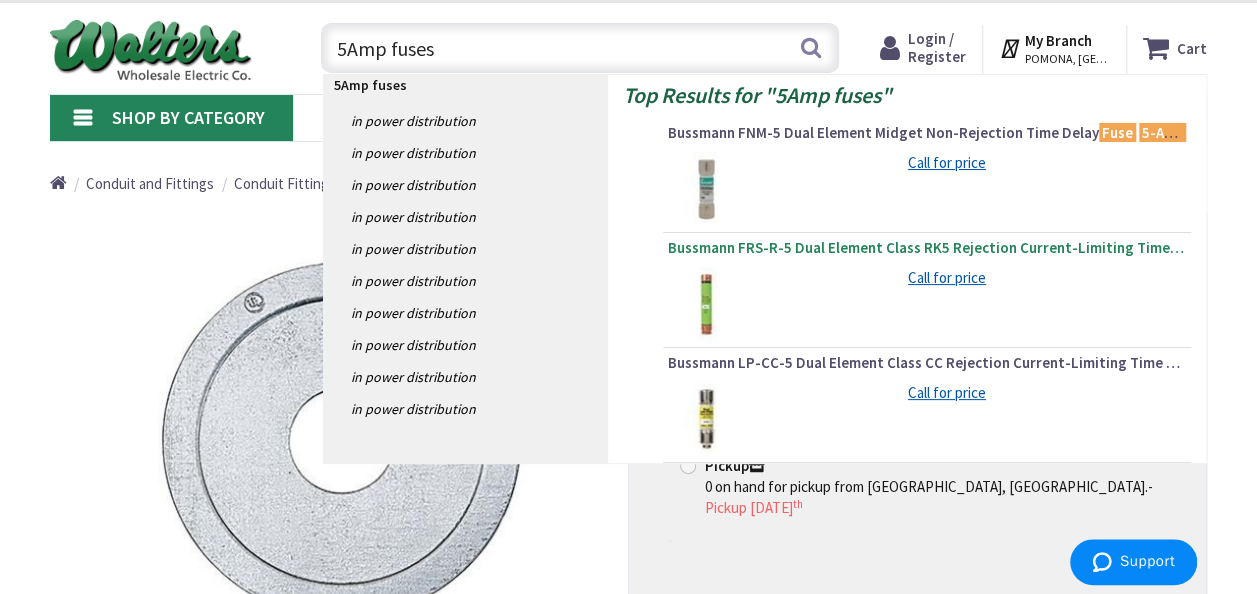 scroll, scrollTop: 36, scrollLeft: 0, axis: vertical 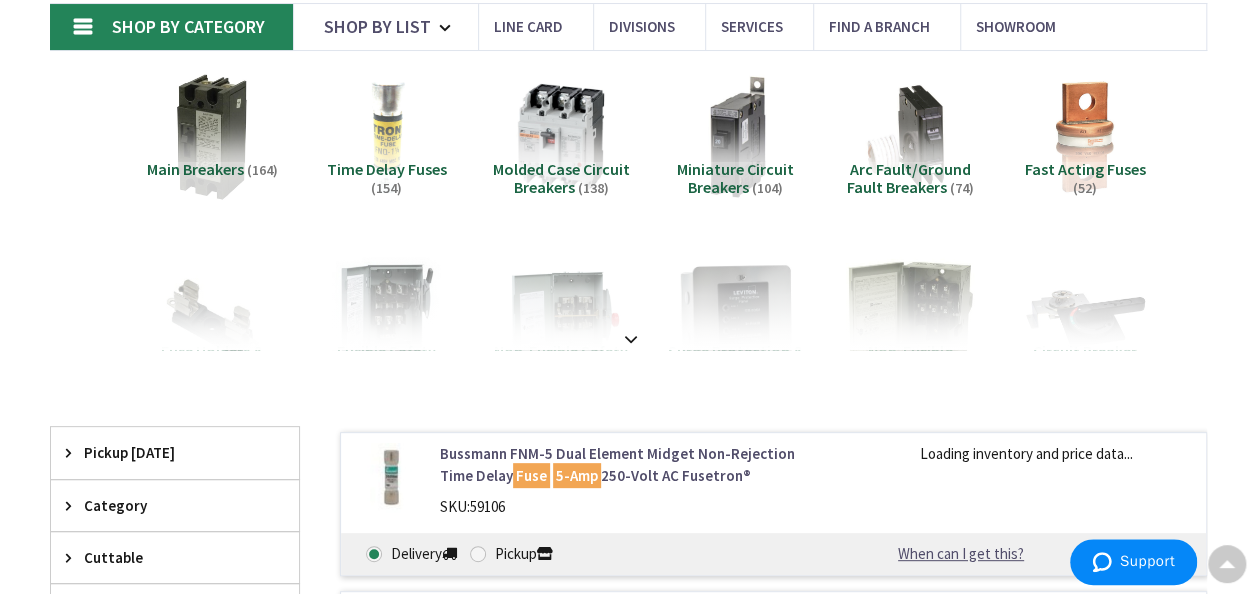 click on "Time Delay Fuses" at bounding box center (387, 169) 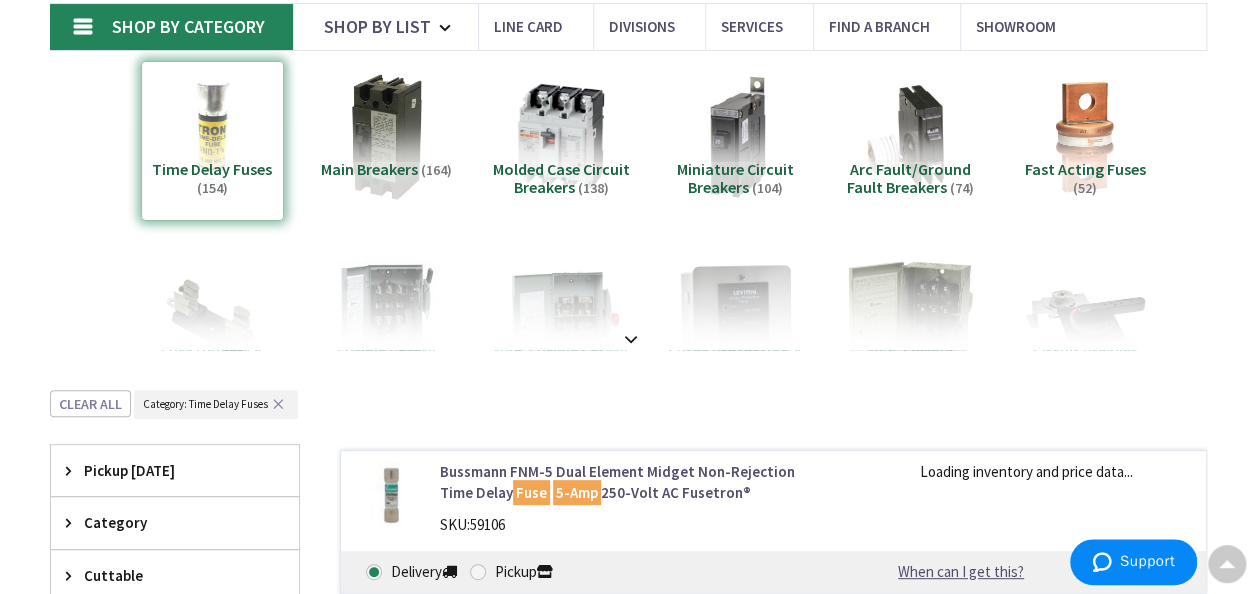 scroll, scrollTop: 518, scrollLeft: 0, axis: vertical 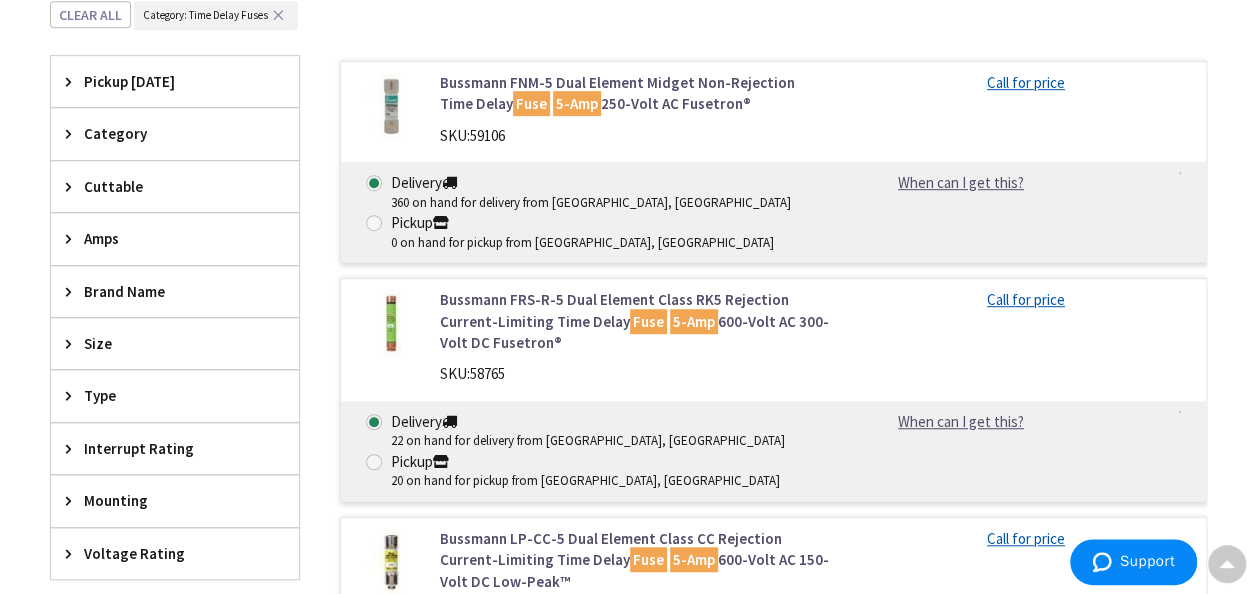 click on "Bussmann FNM-5 Dual Element Midget Non-Rejection Time Delay  Fuse   5-Amp  250-Volt AC Fusetron®
SKU:  59106" at bounding box center [635, 114] 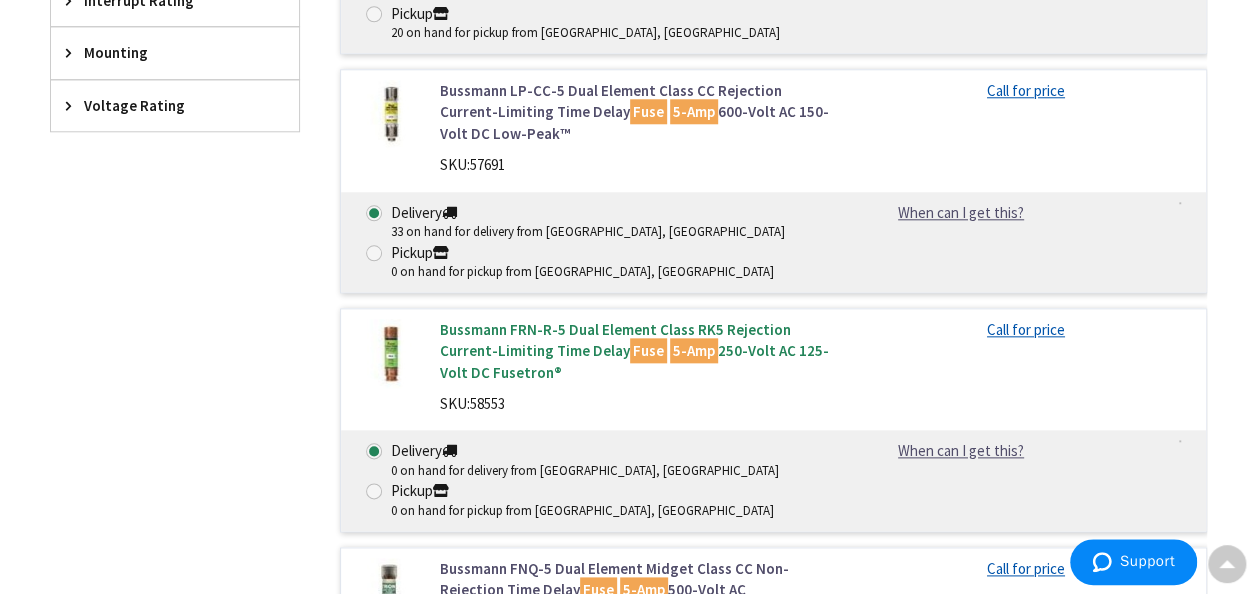scroll, scrollTop: 974, scrollLeft: 0, axis: vertical 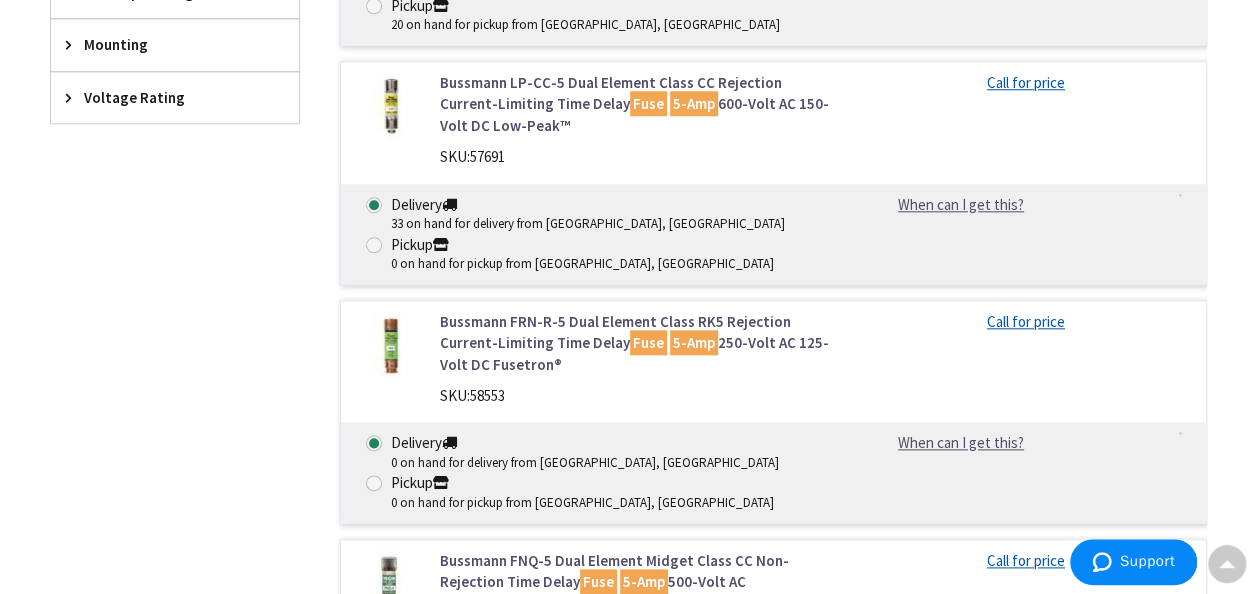 click on "Bussmann FRN-R-5 Dual Element Class RK5 Rejection Current-Limiting Time Delay  Fuse   5-Amp  250-Volt AC 125-Volt DC Fusetron®" at bounding box center [635, 343] 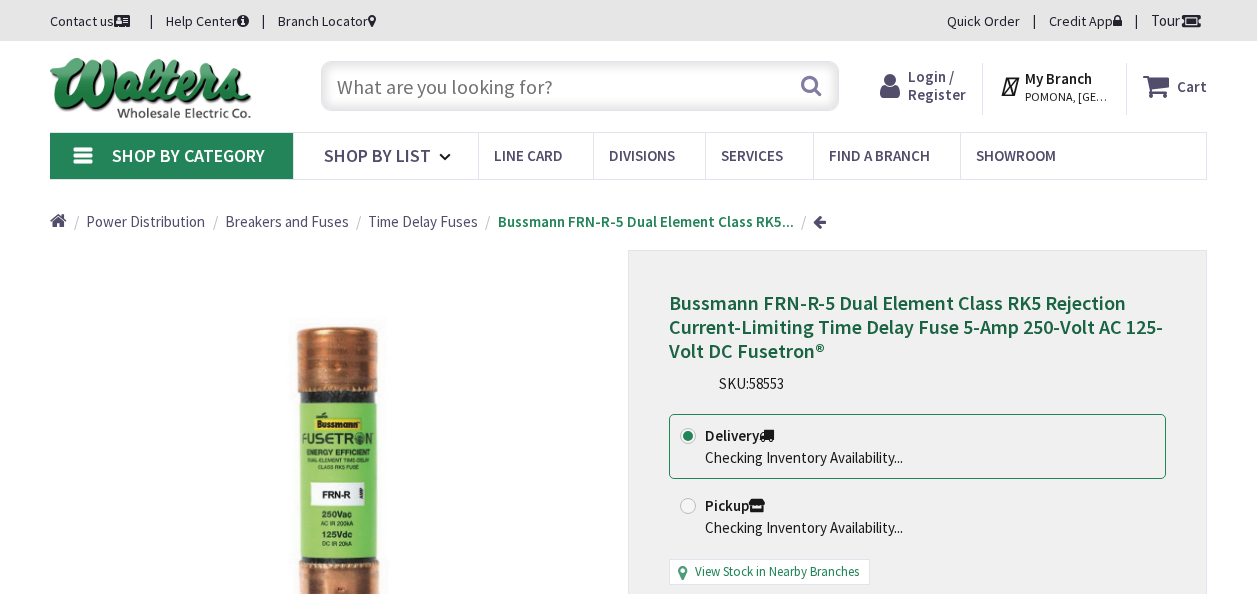 scroll, scrollTop: 0, scrollLeft: 0, axis: both 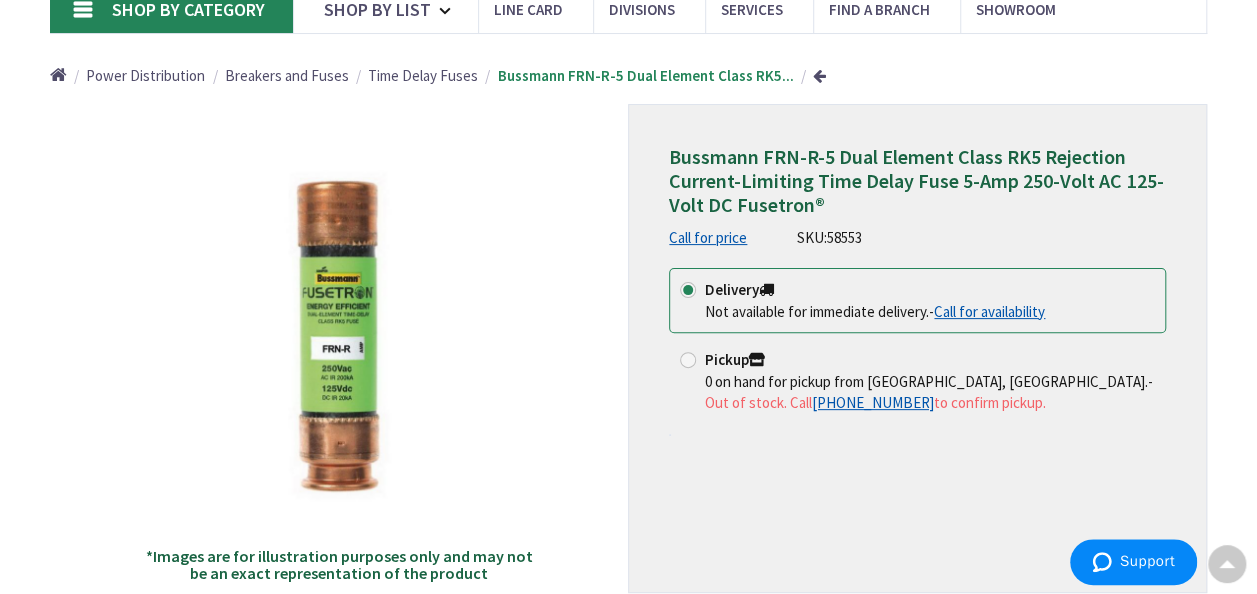 click on "Bussmann FRN-R-5 Dual Element Class RK5 Rejection Current-Limiting Time Delay Fuse 5-Amp 250-Volt AC 125-Volt DC Fusetron®" at bounding box center [916, 180] 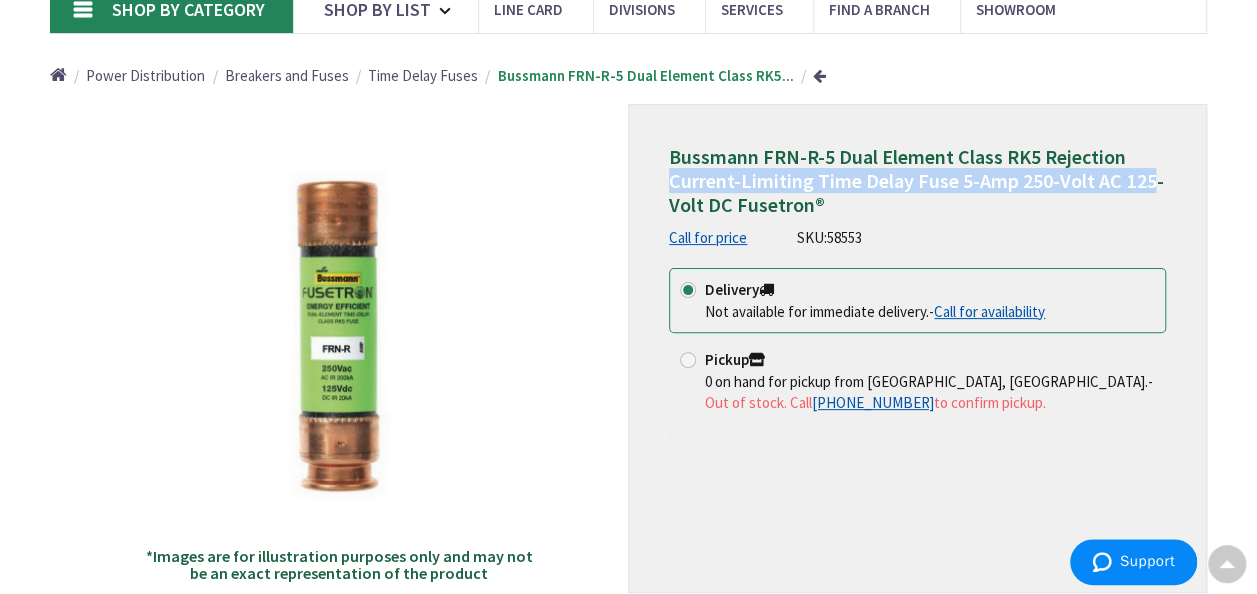 drag, startPoint x: 673, startPoint y: 180, endPoint x: 1150, endPoint y: 182, distance: 477.00418 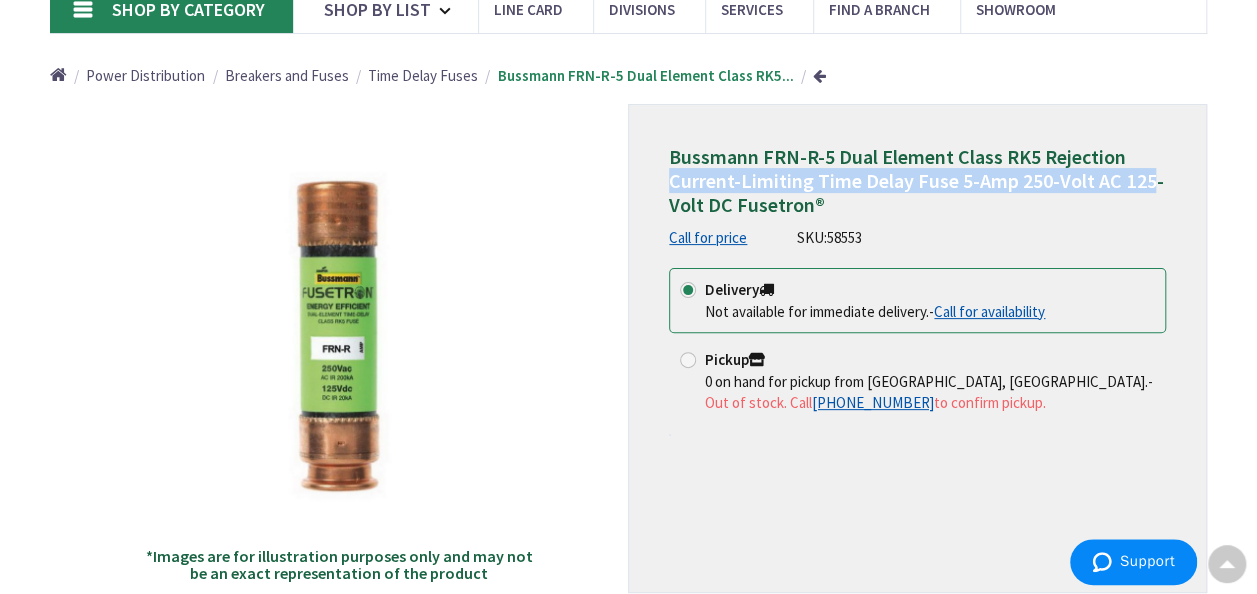 scroll, scrollTop: 0, scrollLeft: 0, axis: both 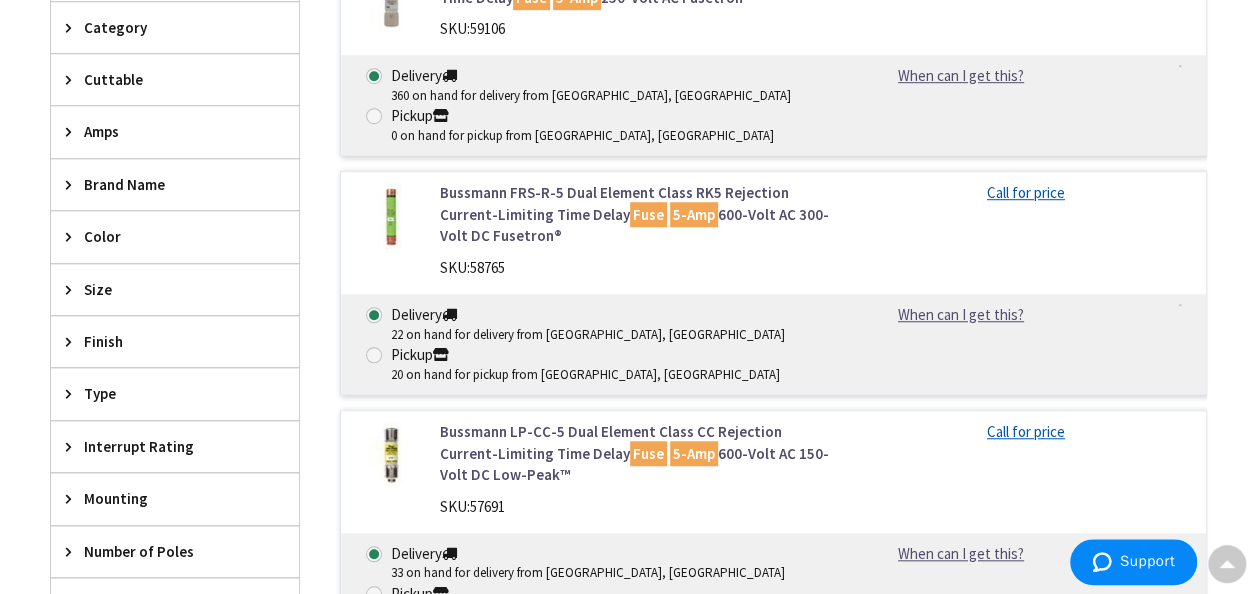 click on "Bussmann FRS-R-5 Dual Element Class RK5 Rejection Current-Limiting Time Delay  Fuse   5-Amp  600-Volt AC 300-Volt DC Fusetron®" at bounding box center (635, 214) 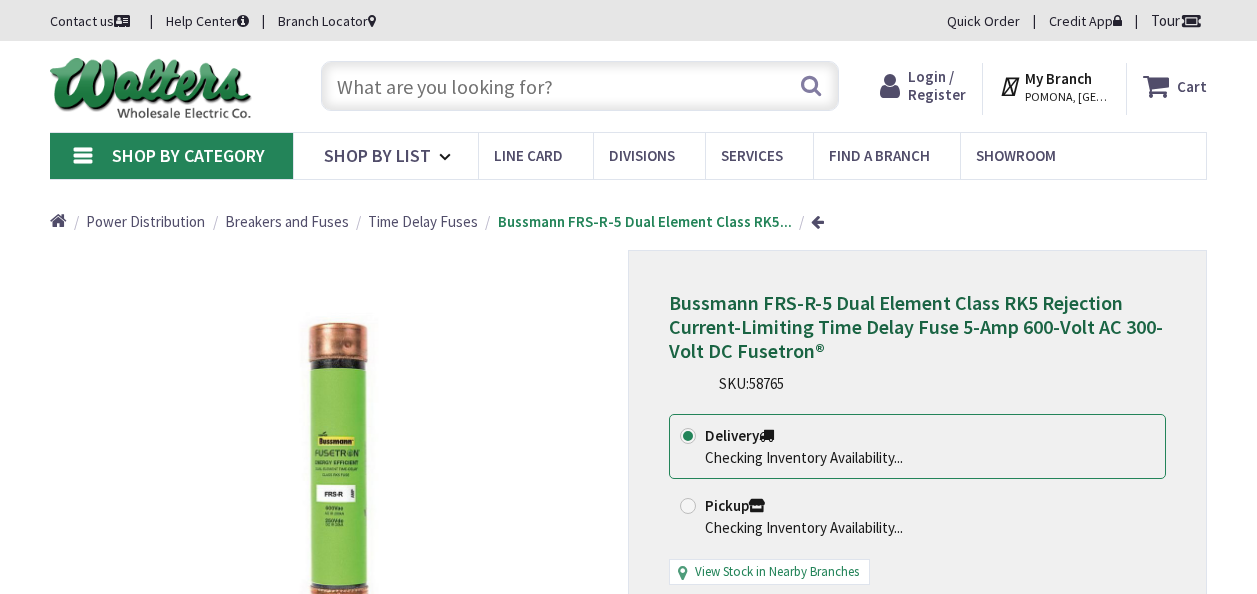 scroll, scrollTop: 0, scrollLeft: 0, axis: both 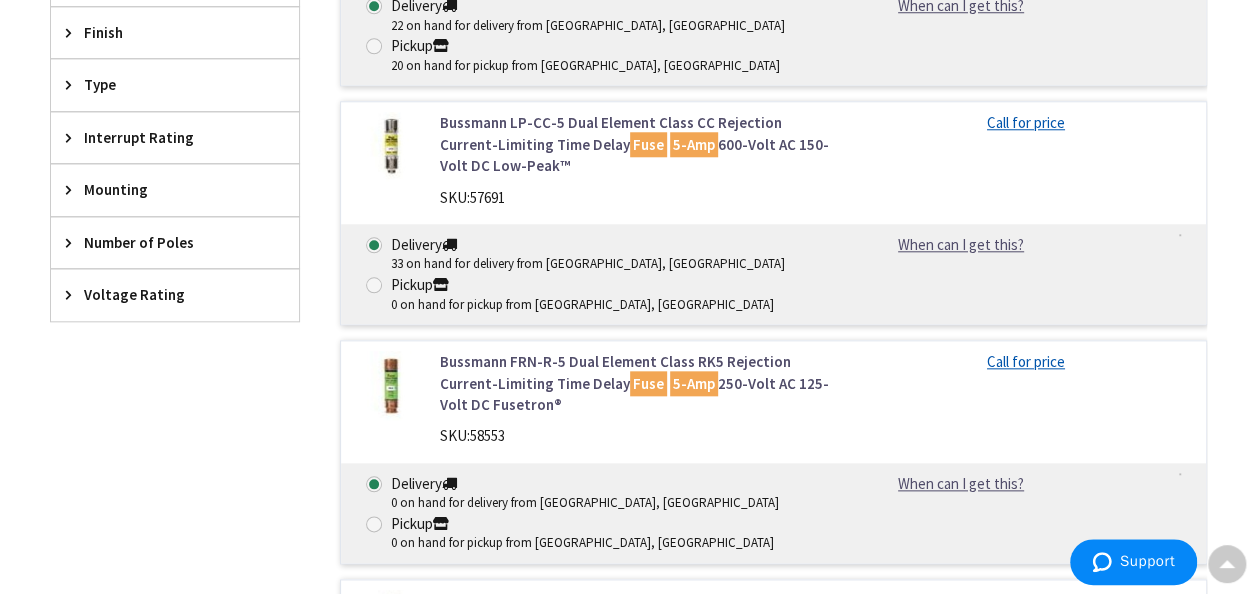 click on "Bussmann FRN-R-5 Dual Element Class RK5 Rejection Current-Limiting Time Delay  Fuse   5-Amp  250-Volt AC 125-Volt DC Fusetron®" at bounding box center (635, 383) 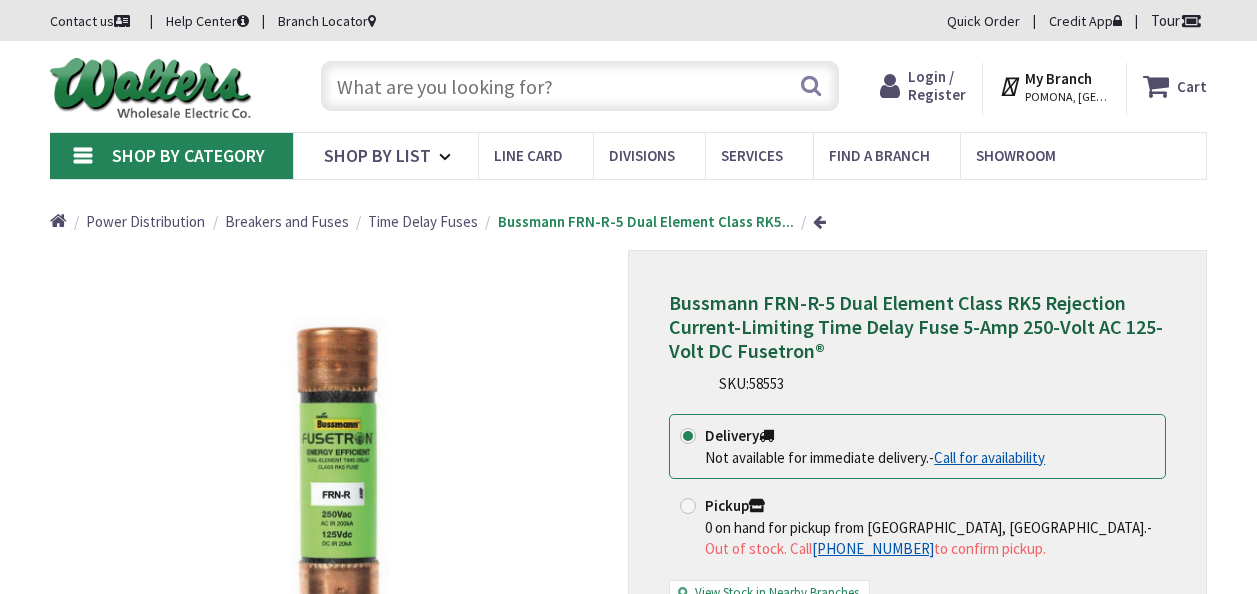 scroll, scrollTop: 0, scrollLeft: 0, axis: both 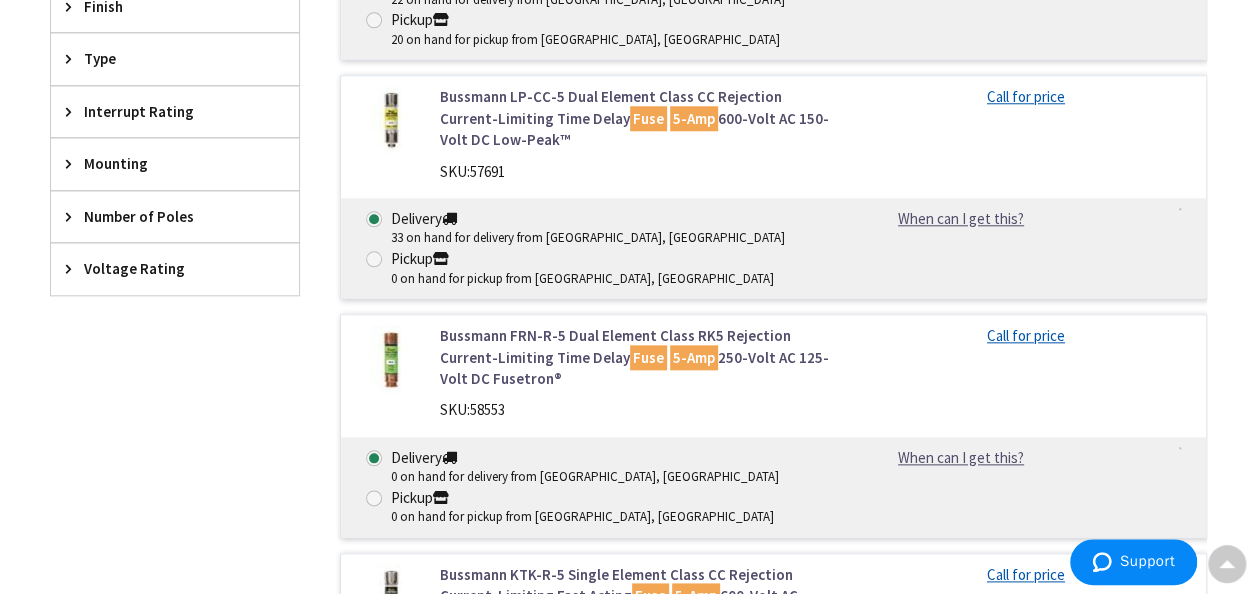 click on "Bussmann FRN-R-5 Dual Element Class RK5 Rejection Current-Limiting Time Delay  Fuse   5-Amp  250-Volt AC 125-Volt DC Fusetron®" at bounding box center (635, 357) 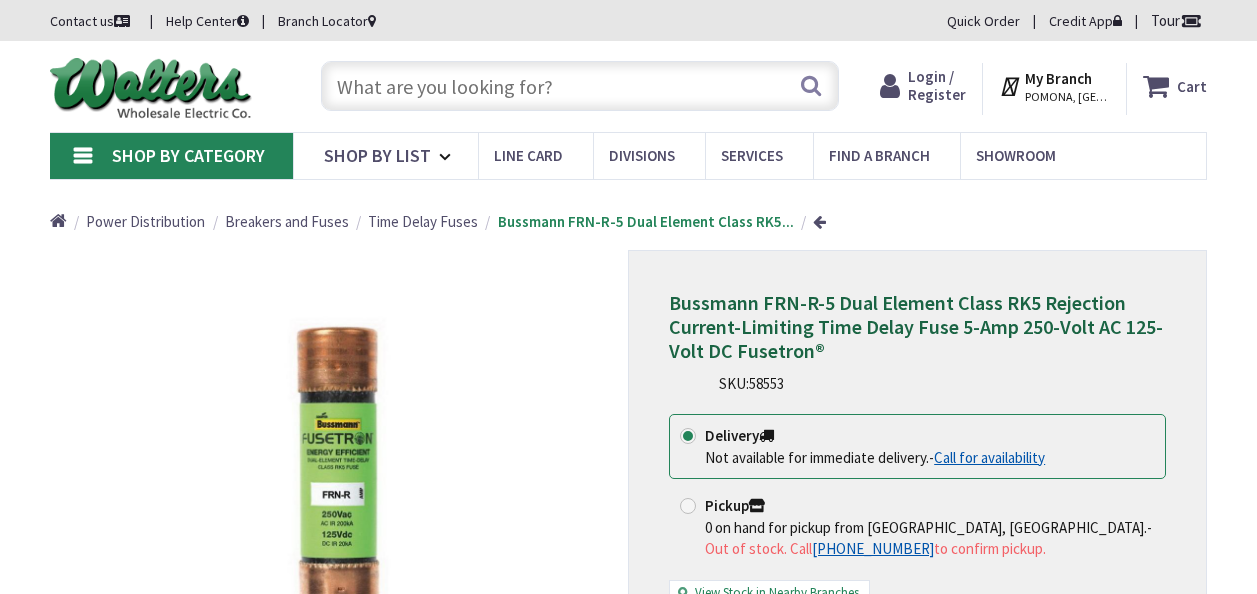 scroll, scrollTop: 0, scrollLeft: 0, axis: both 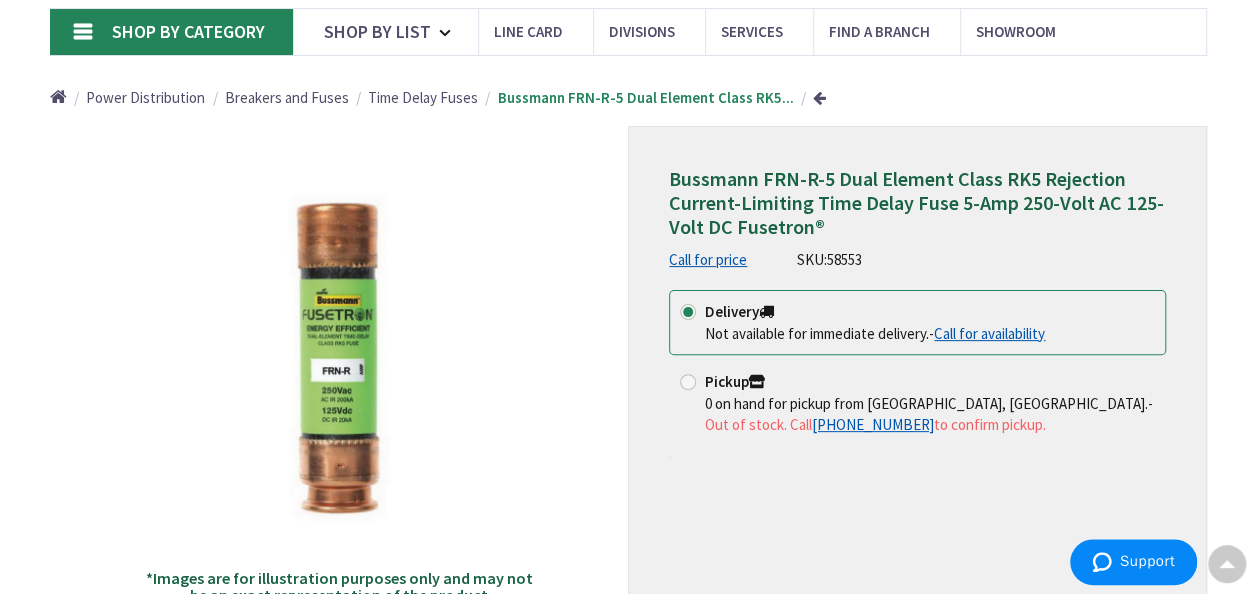 drag, startPoint x: 898, startPoint y: 252, endPoint x: 770, endPoint y: 286, distance: 132.43866 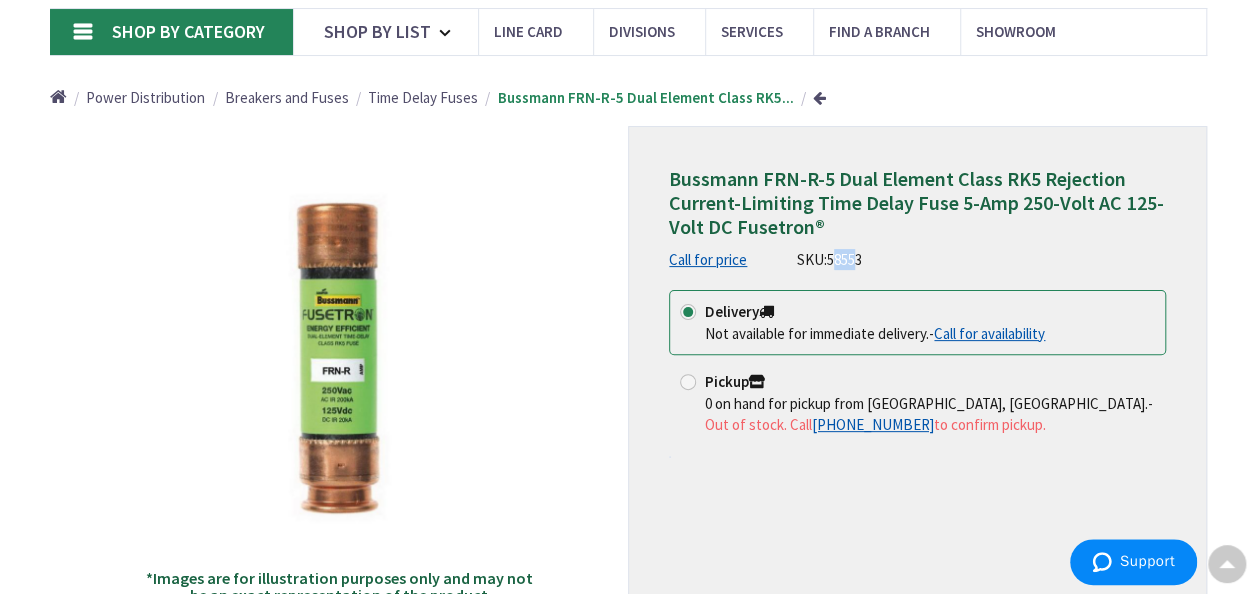 drag, startPoint x: 863, startPoint y: 260, endPoint x: 837, endPoint y: 264, distance: 26.305893 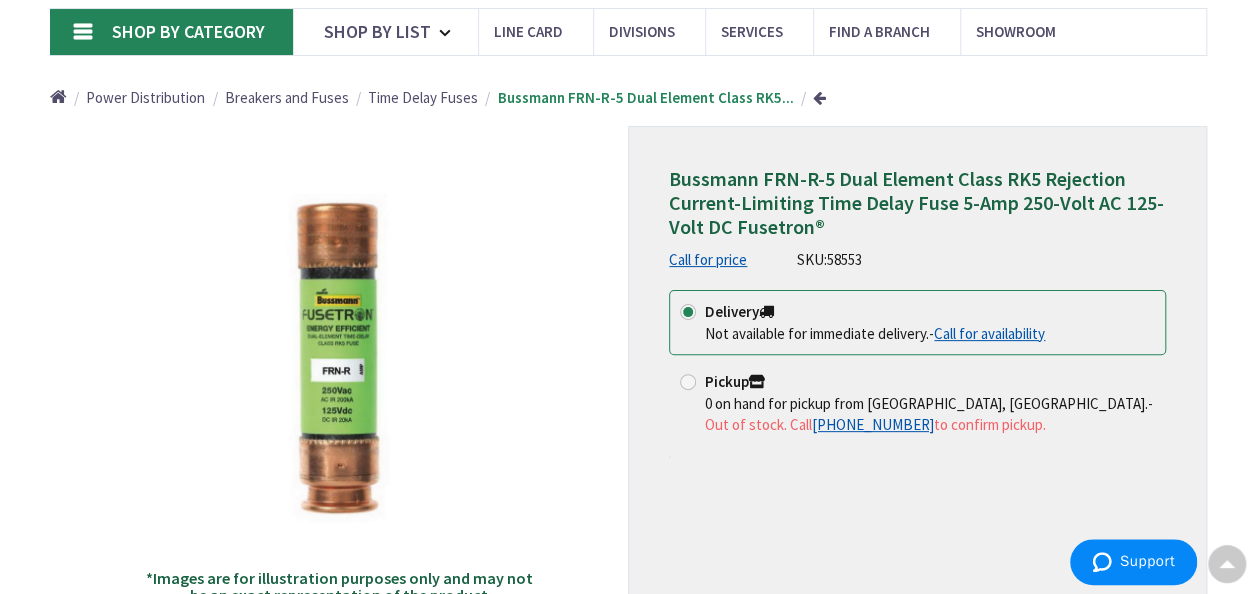 drag, startPoint x: 837, startPoint y: 264, endPoint x: 874, endPoint y: 264, distance: 37 